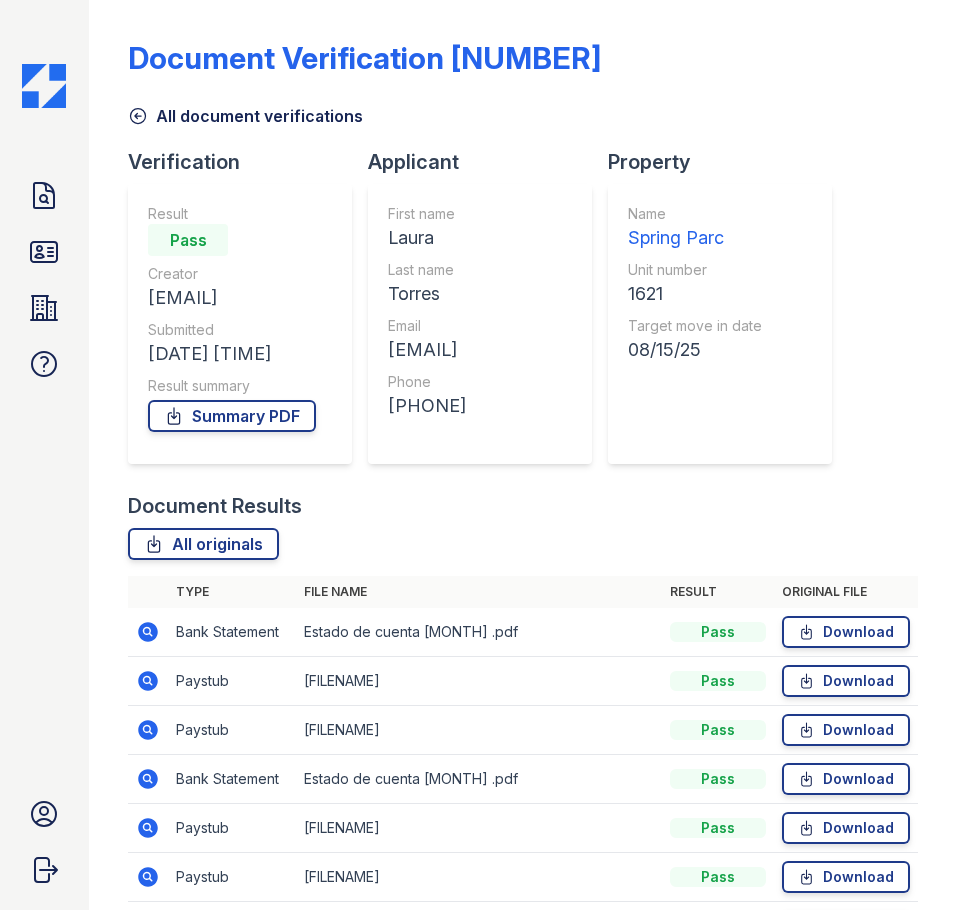 scroll, scrollTop: 0, scrollLeft: 0, axis: both 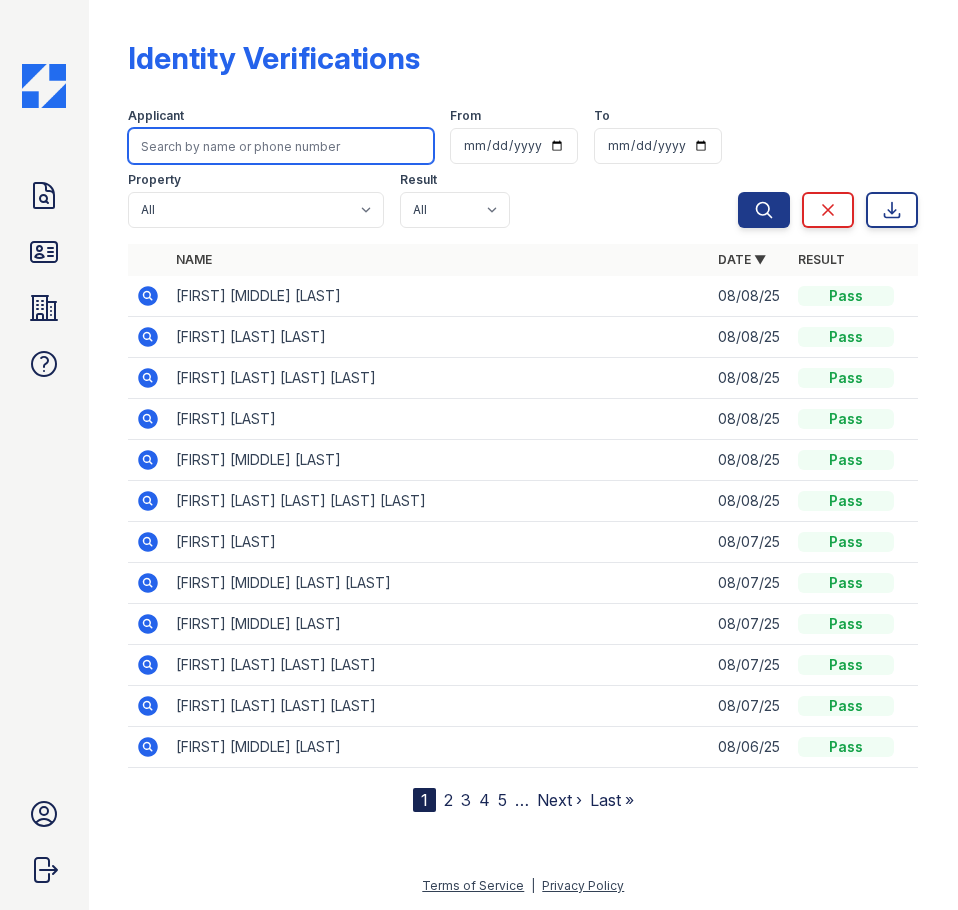 click at bounding box center [281, 146] 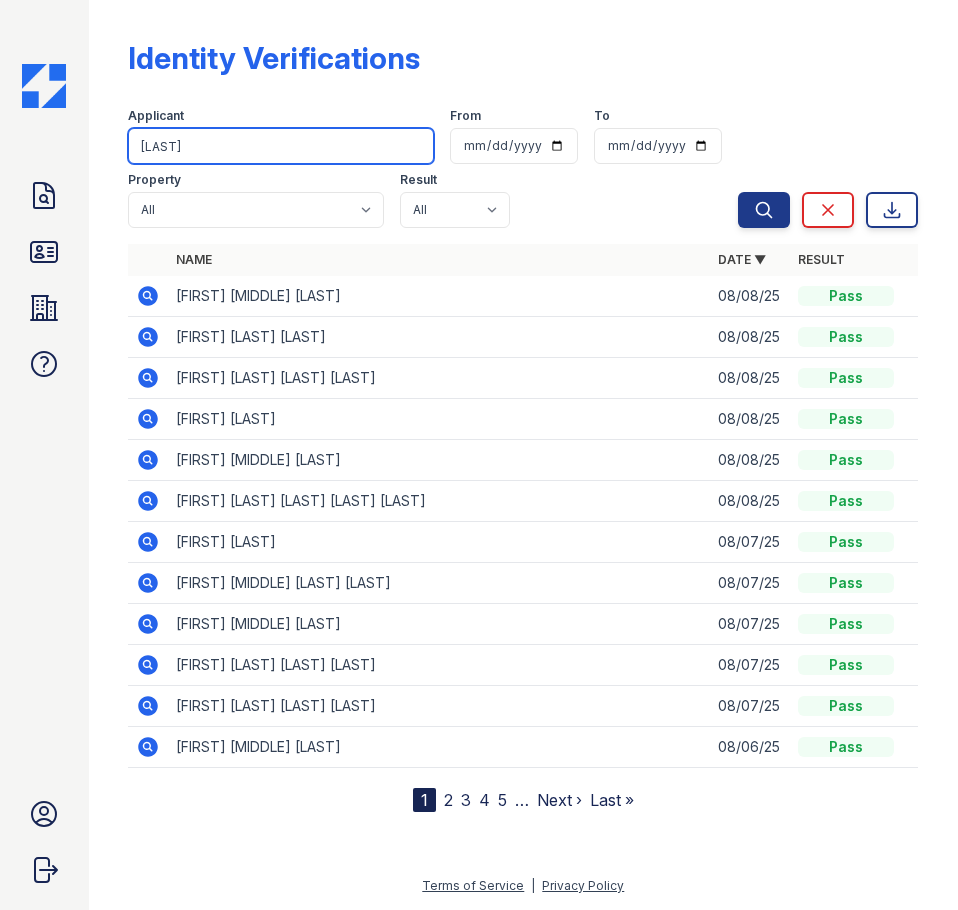 type on "[LAST]" 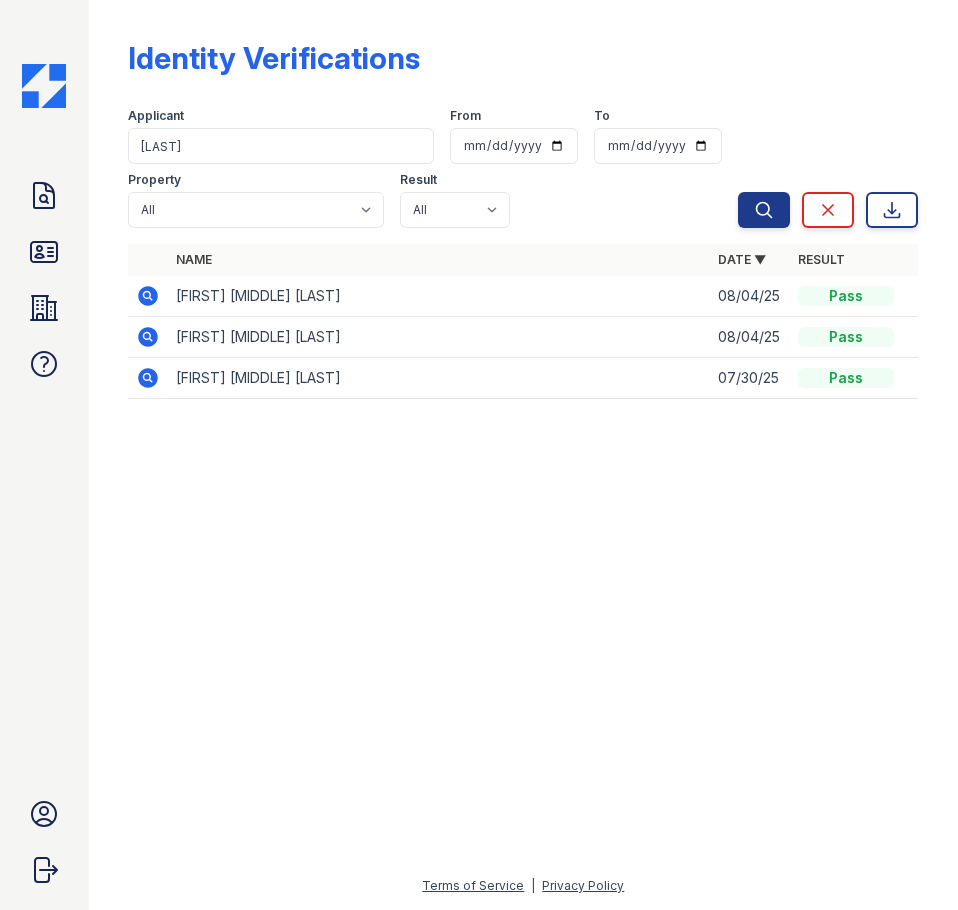 click 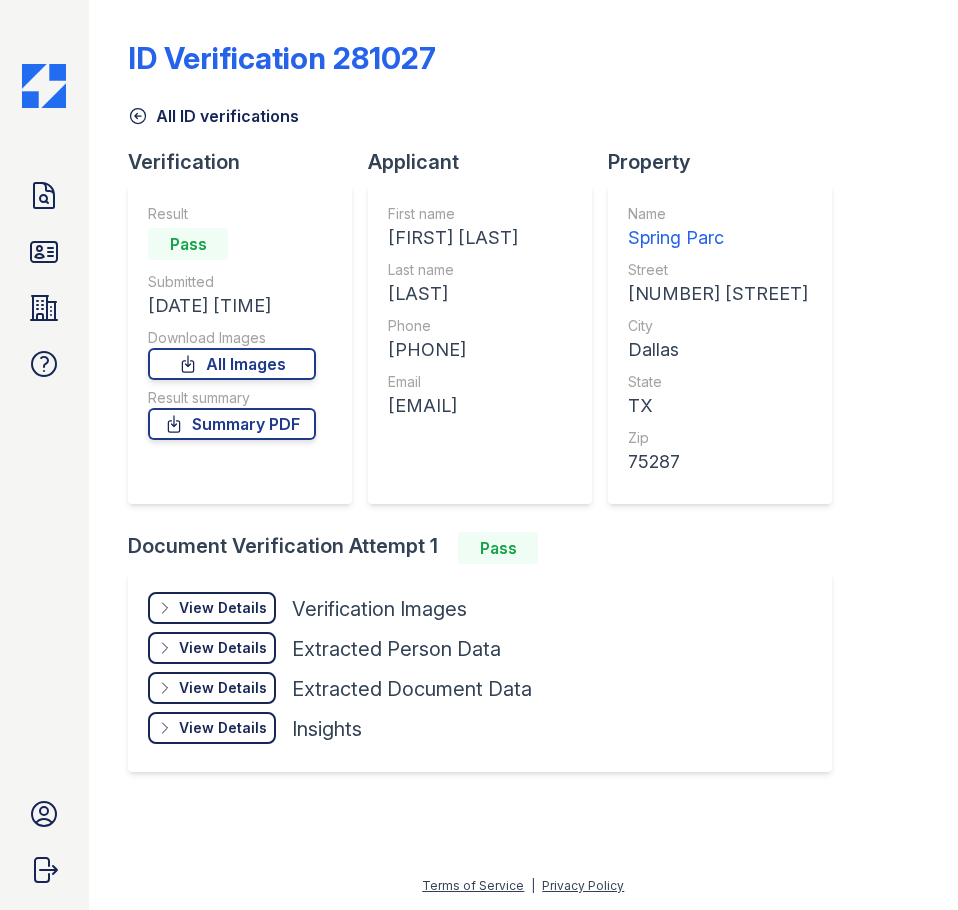 scroll, scrollTop: 0, scrollLeft: 0, axis: both 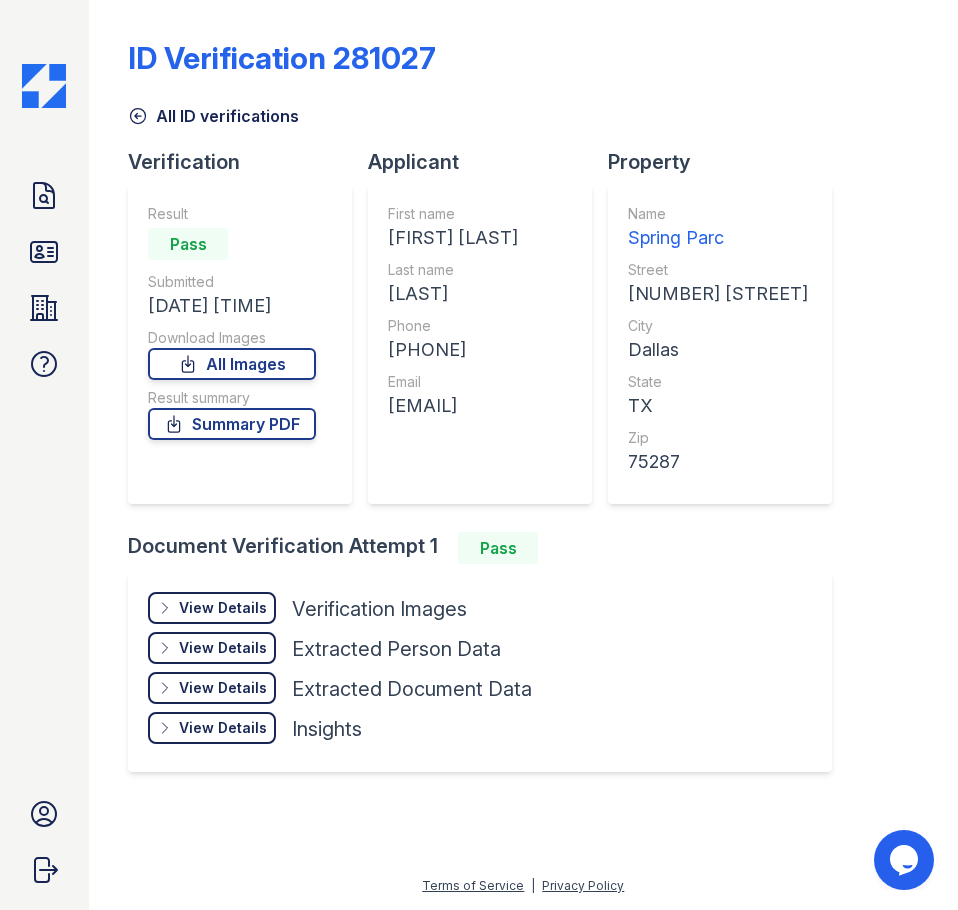 click on "View Details" at bounding box center (223, 608) 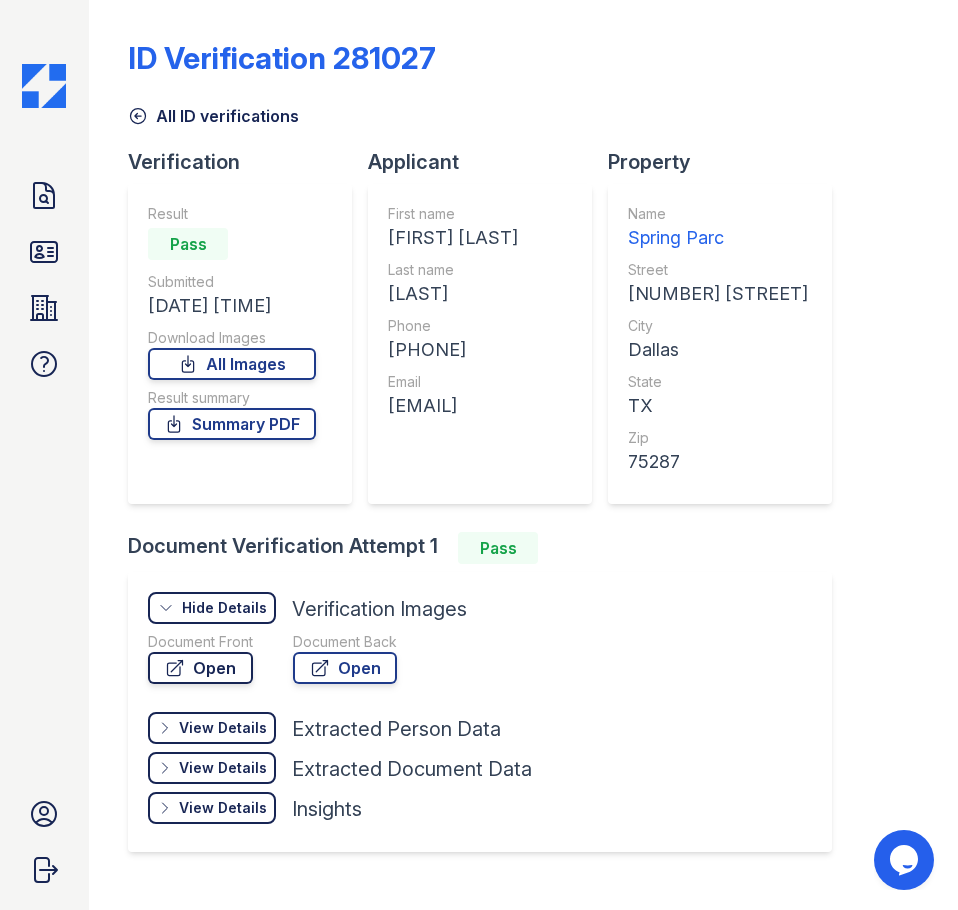 click on "Open" at bounding box center (200, 668) 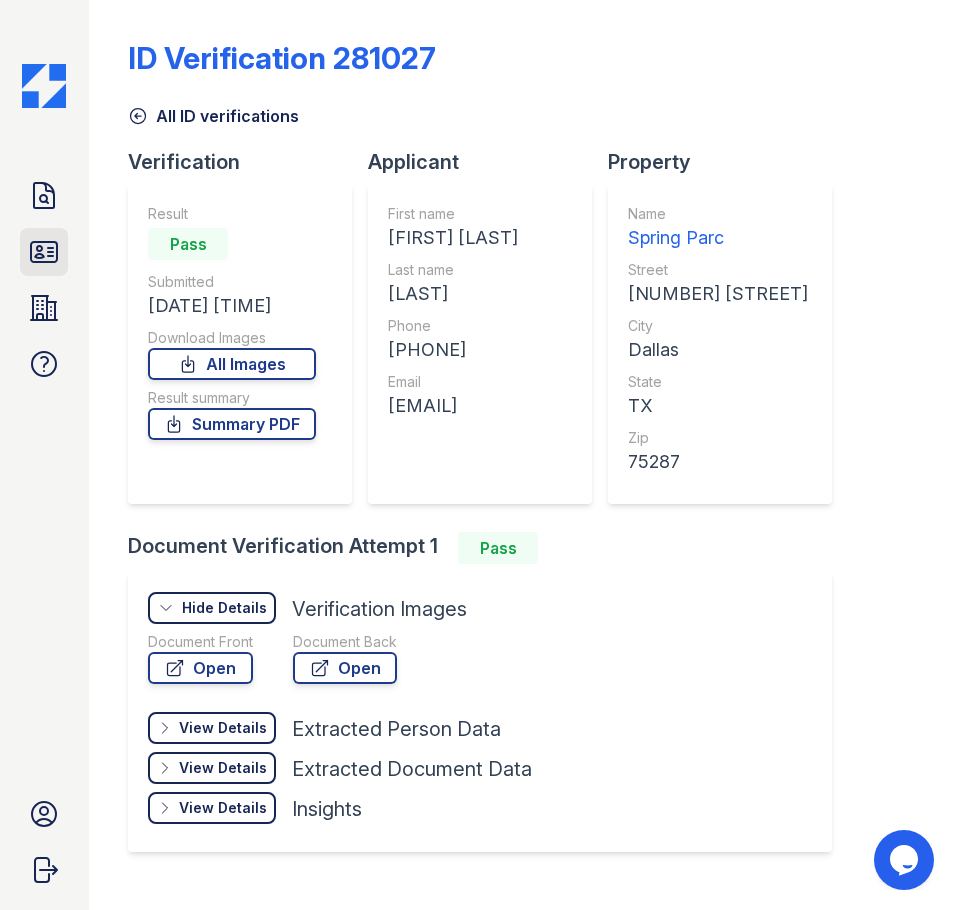 click 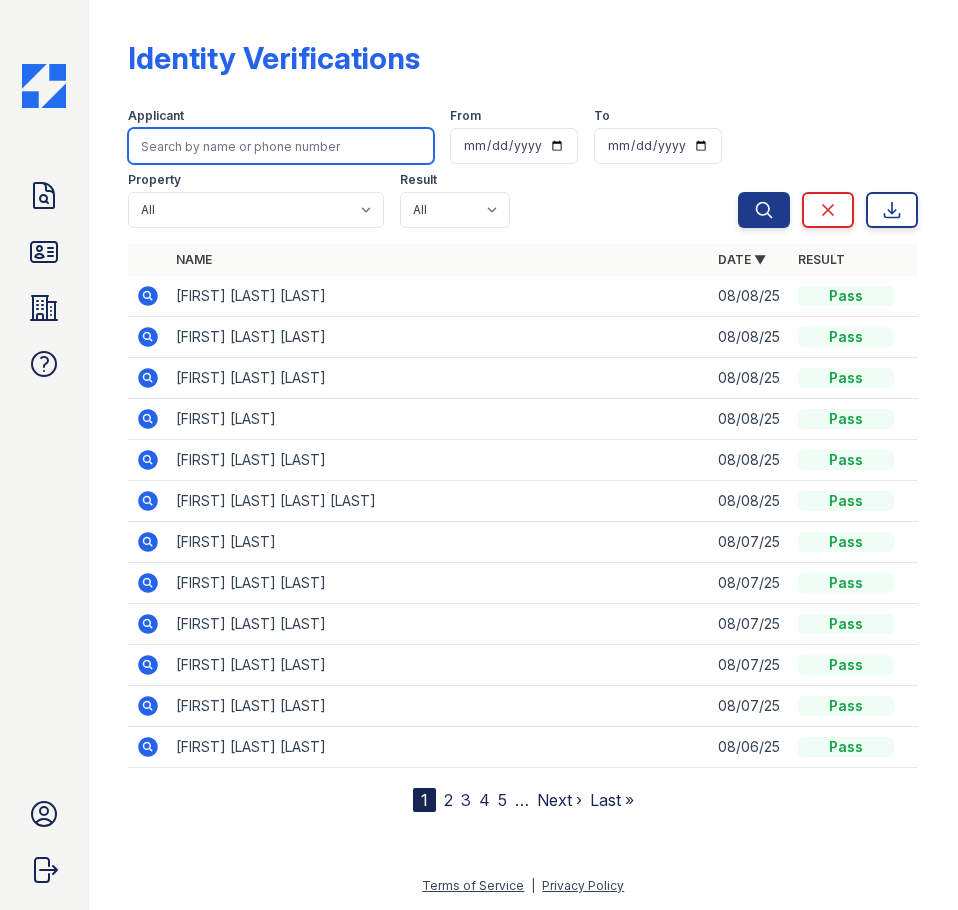 click at bounding box center [281, 146] 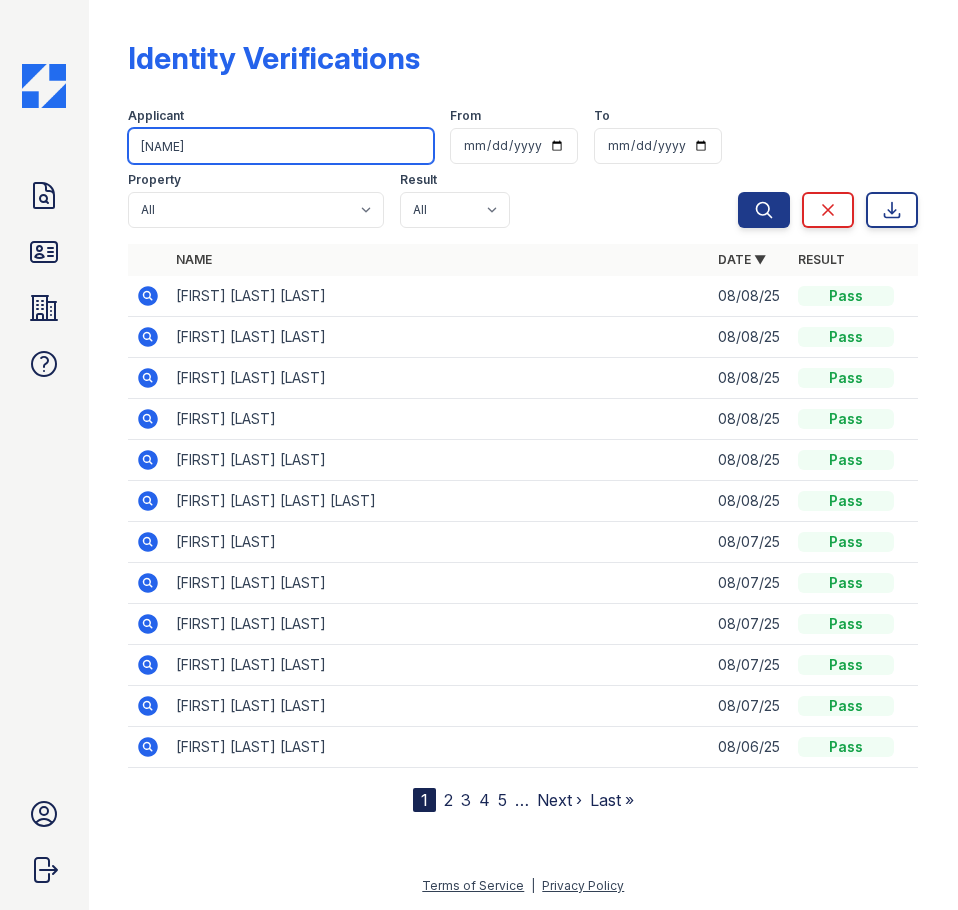 type on "[LAST]" 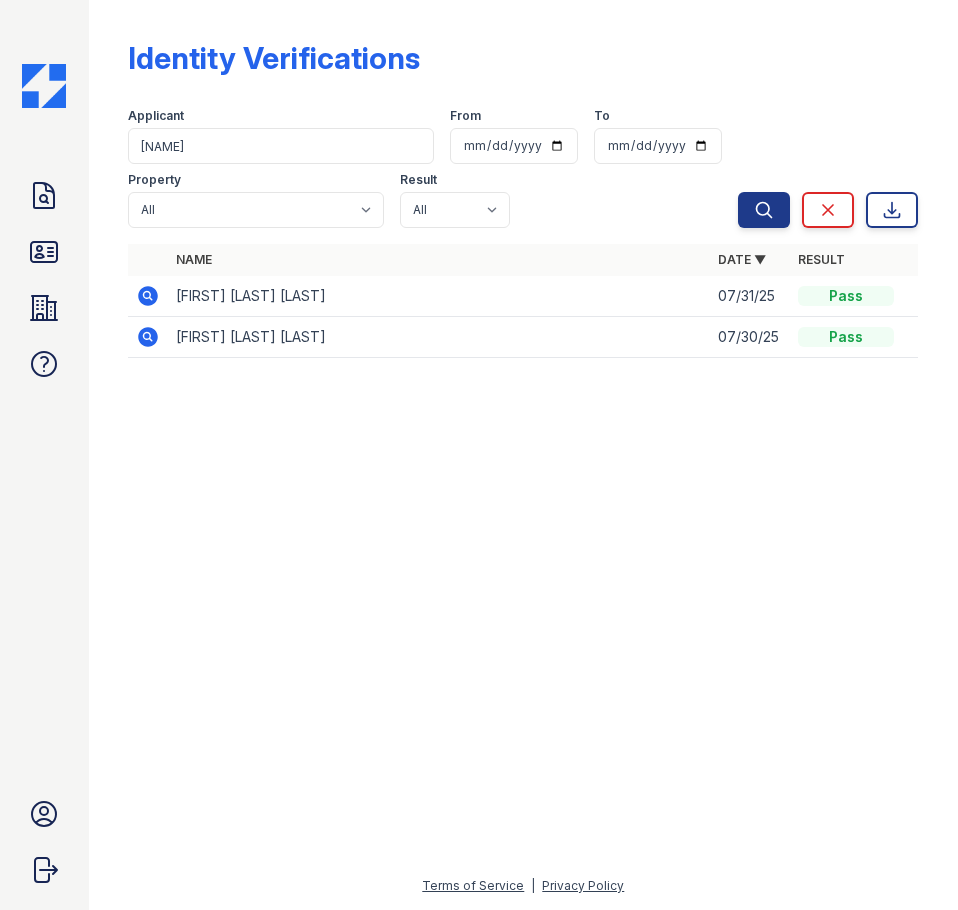 click 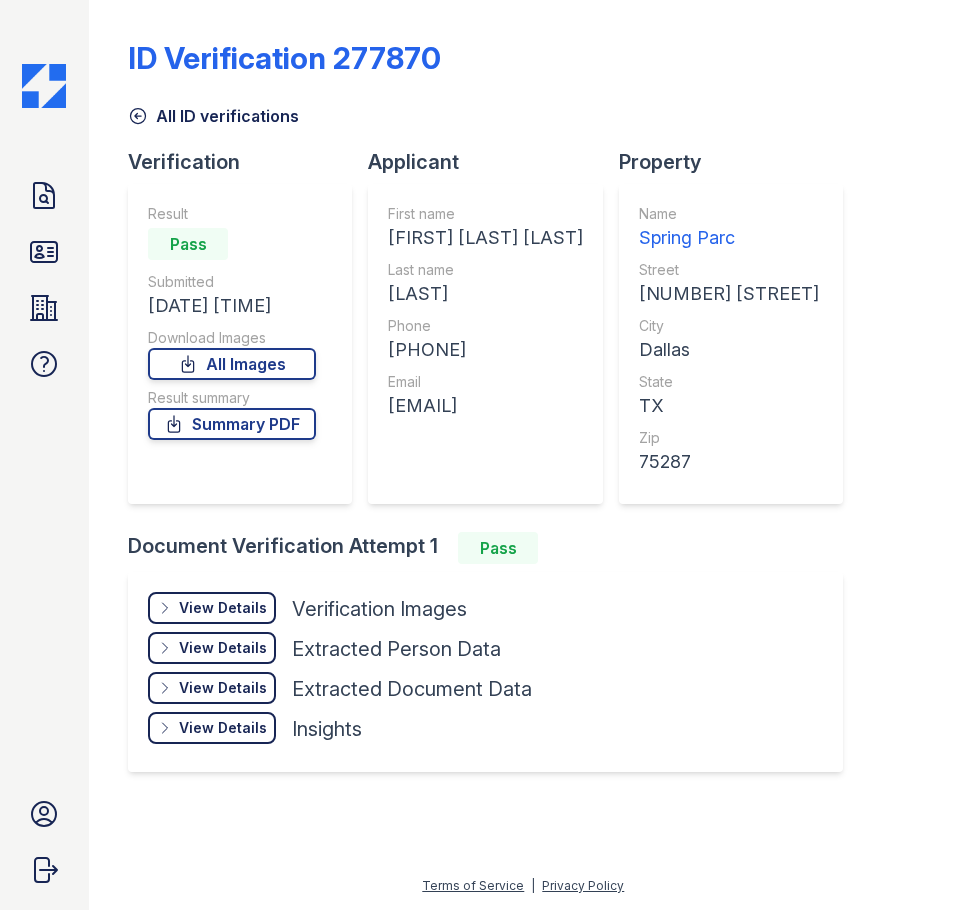 scroll, scrollTop: 0, scrollLeft: 0, axis: both 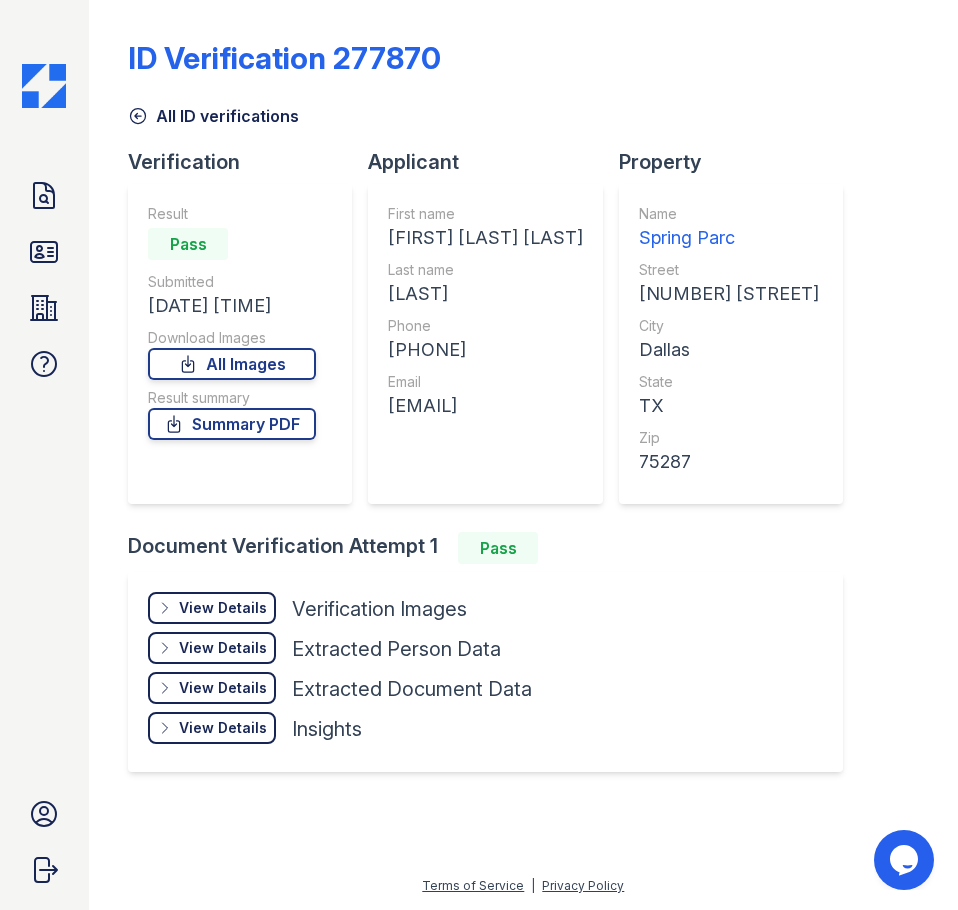 click on "View Details" at bounding box center (223, 608) 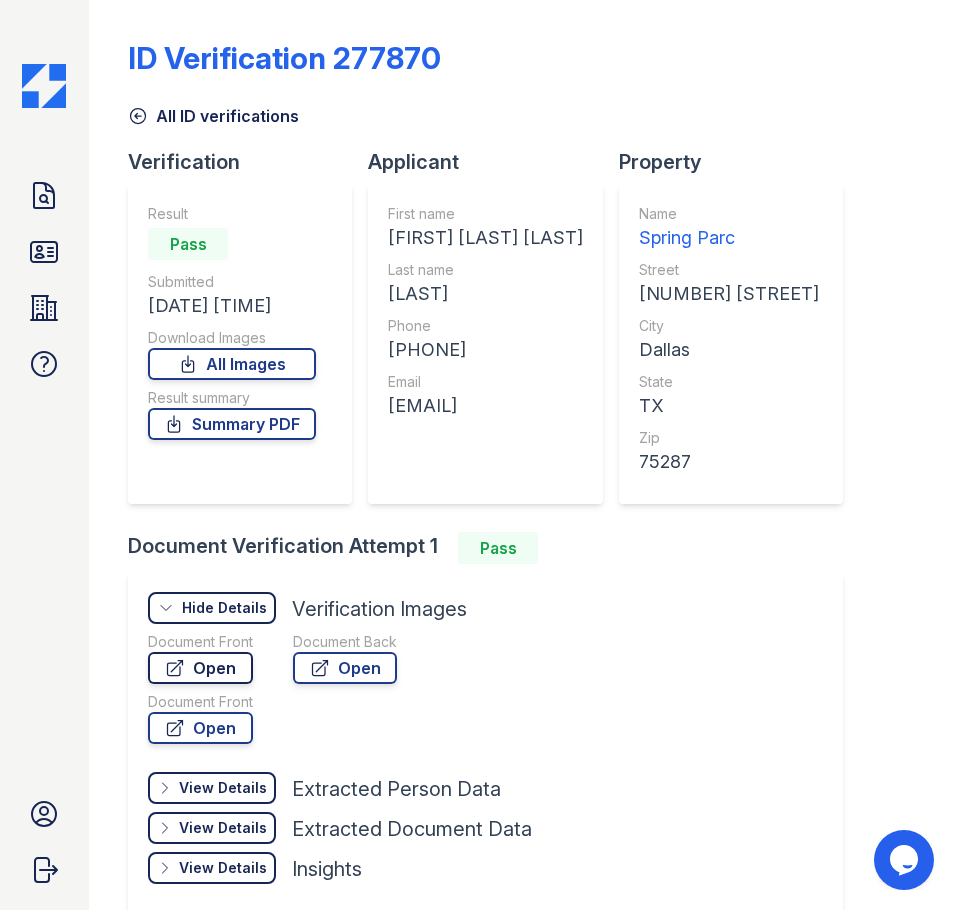 click on "Open" at bounding box center [200, 668] 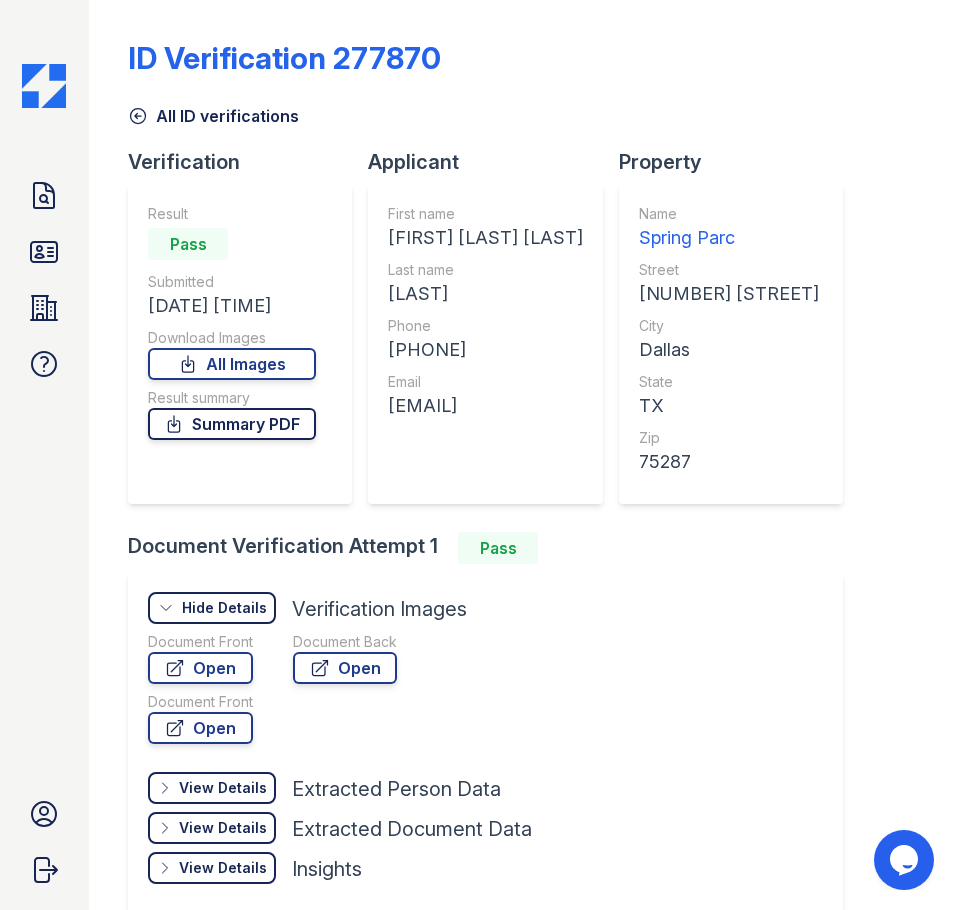 click on "Summary PDF" at bounding box center [232, 424] 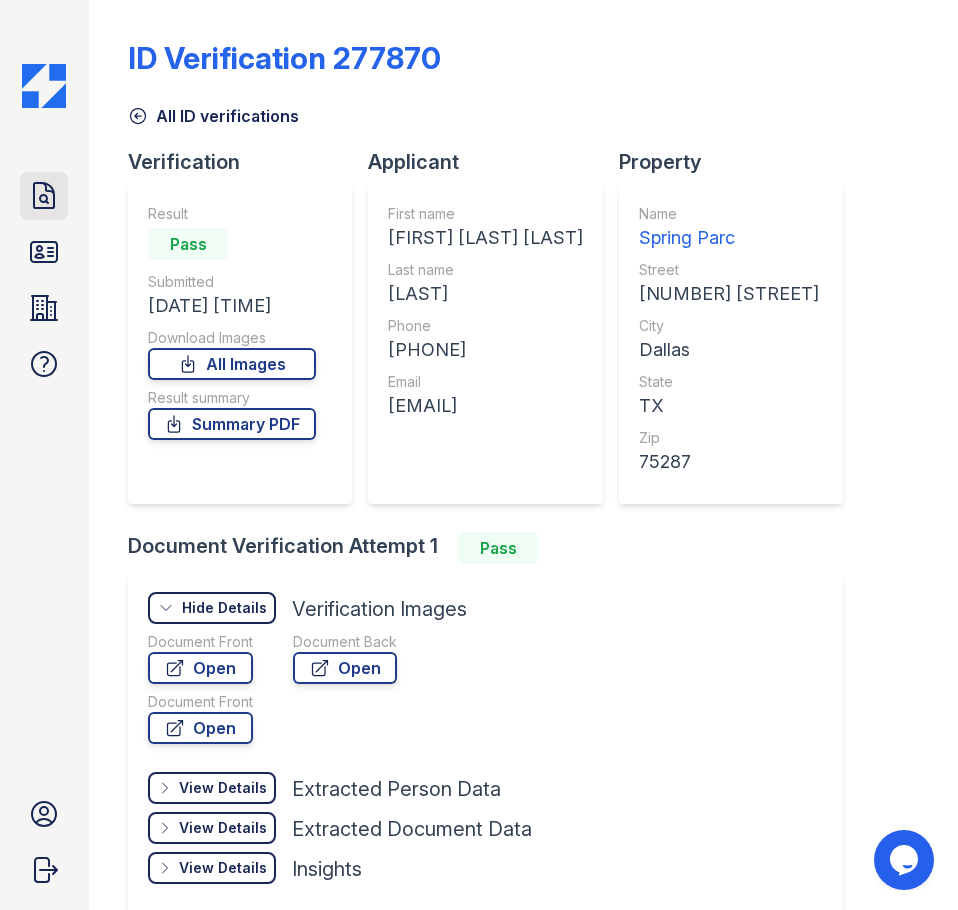 click 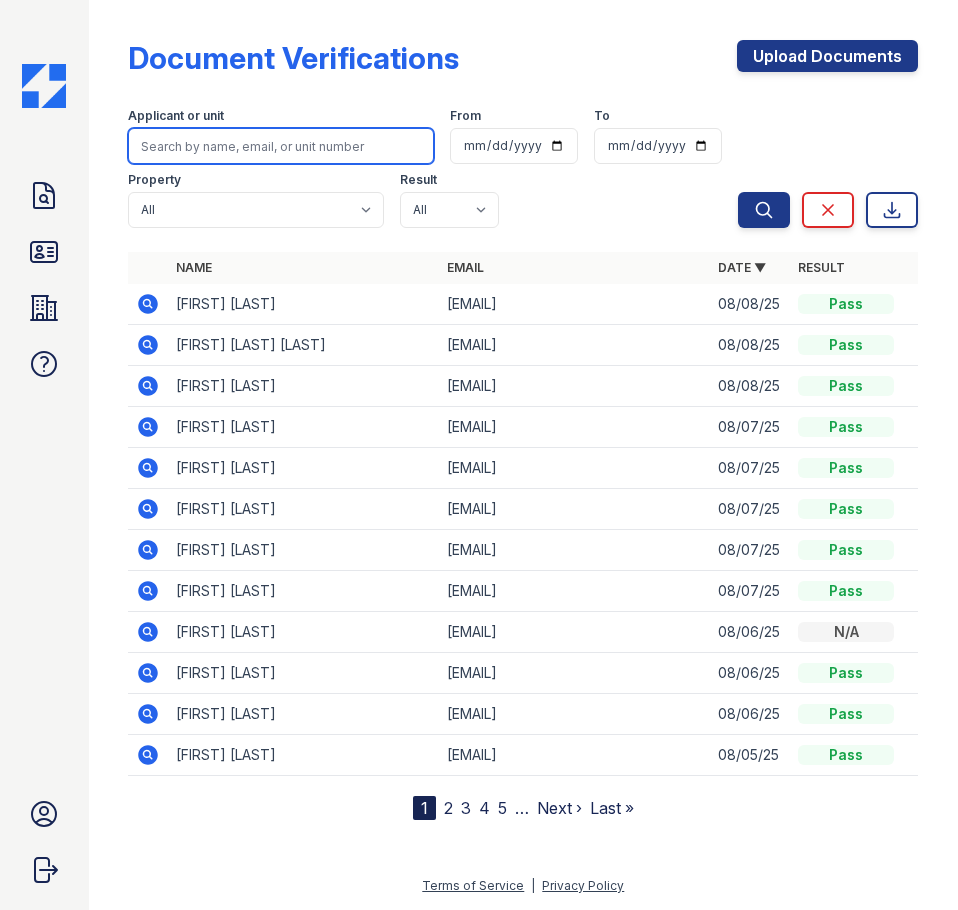 click at bounding box center (281, 146) 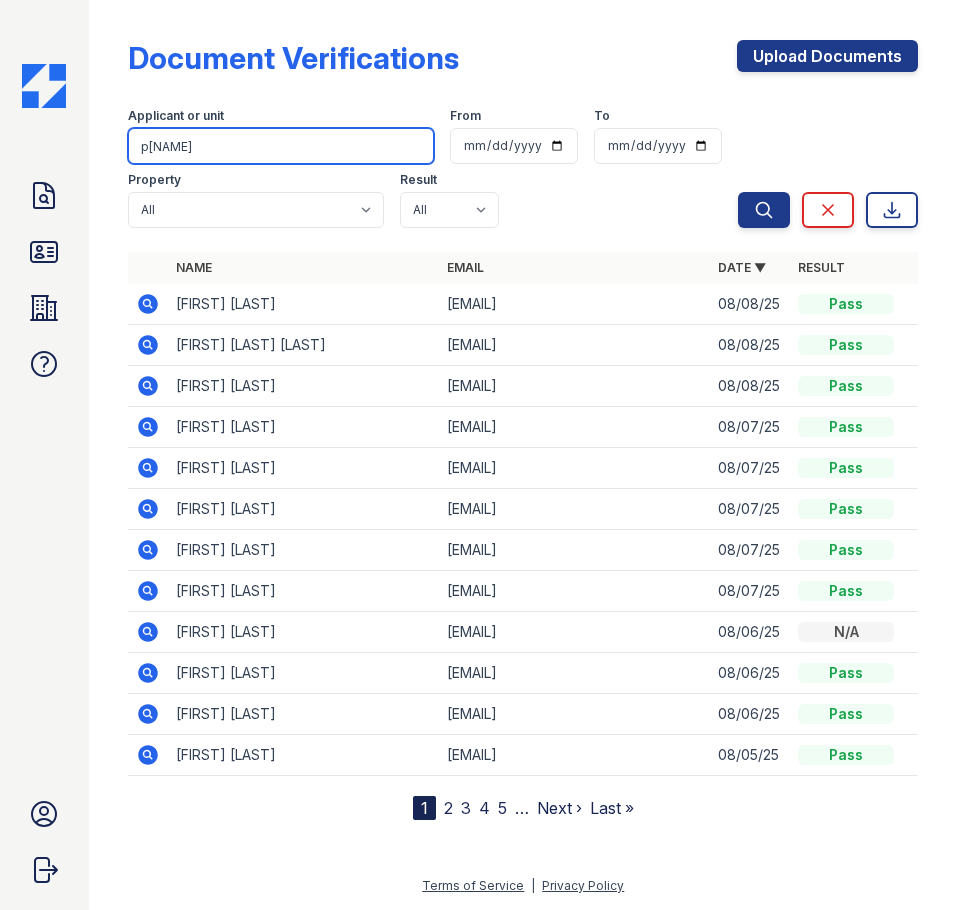 type on "pERRY" 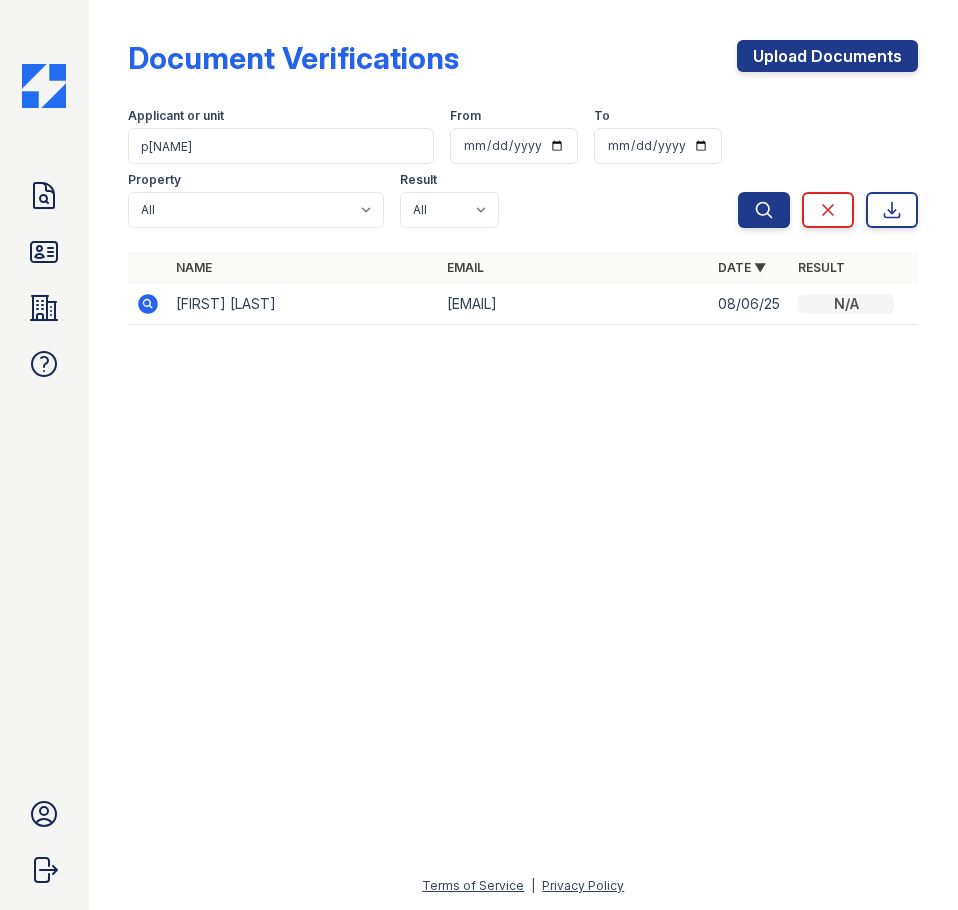 click 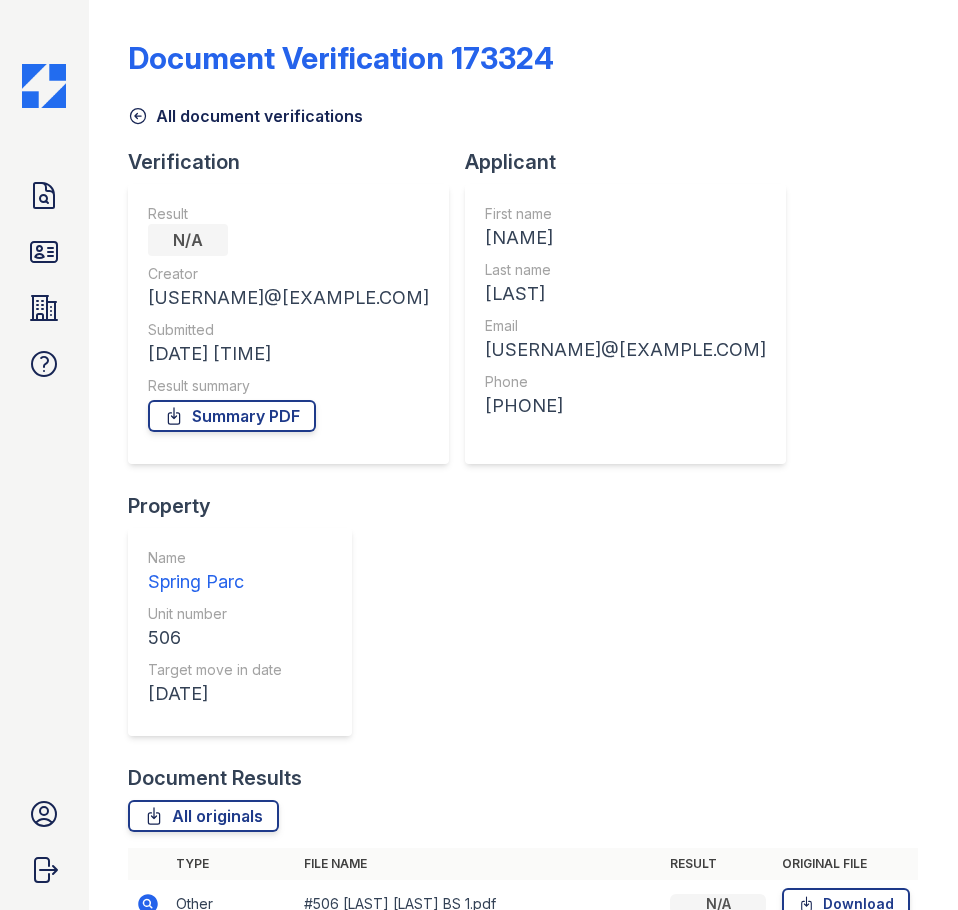 scroll, scrollTop: 0, scrollLeft: 0, axis: both 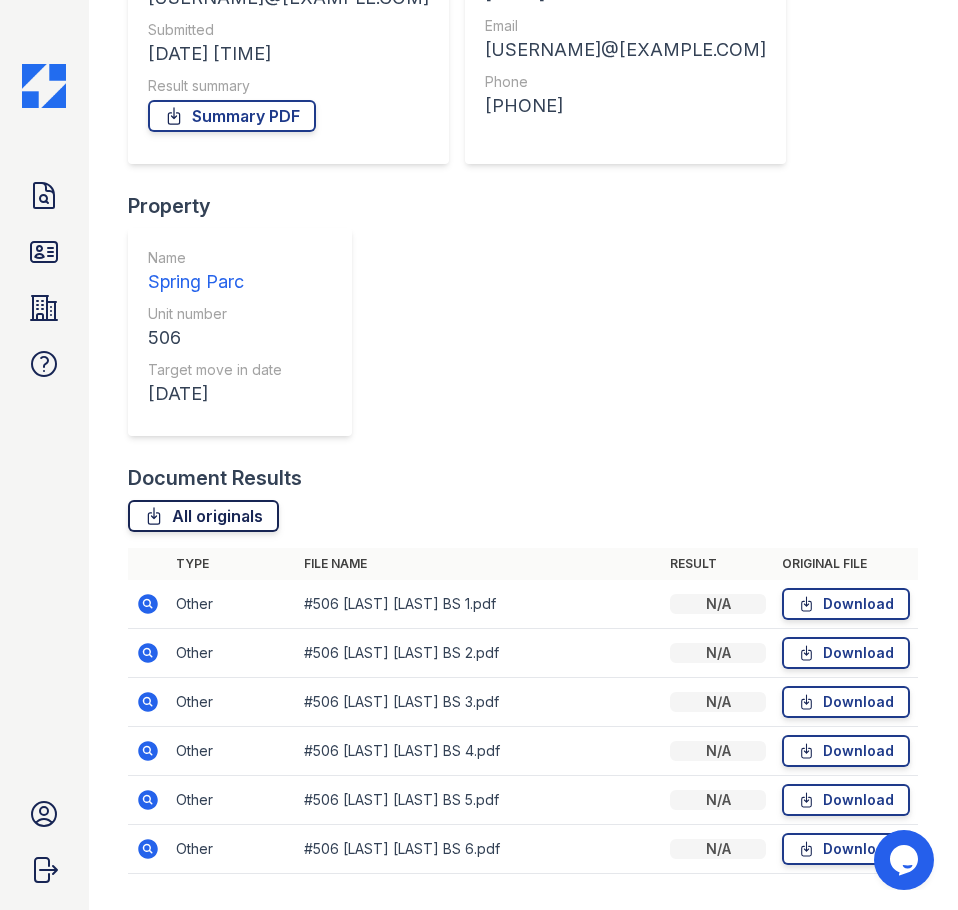 click on "All originals" at bounding box center (203, 516) 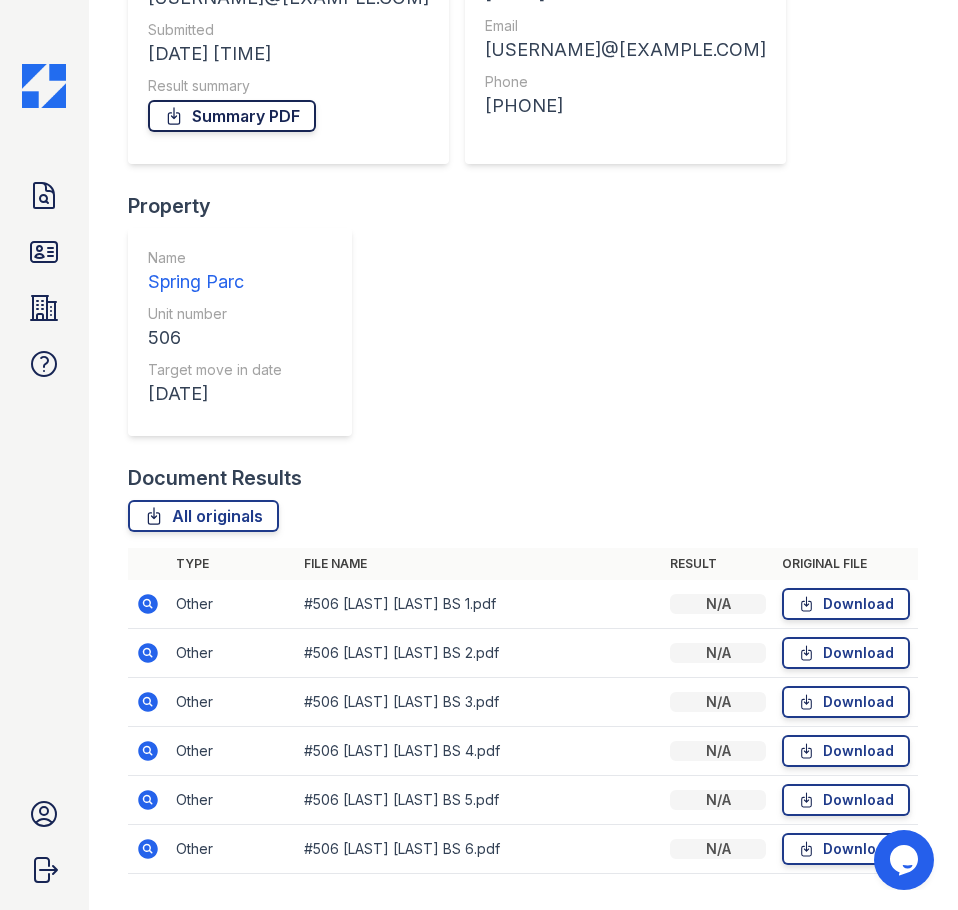 click on "Summary PDF" at bounding box center (232, 116) 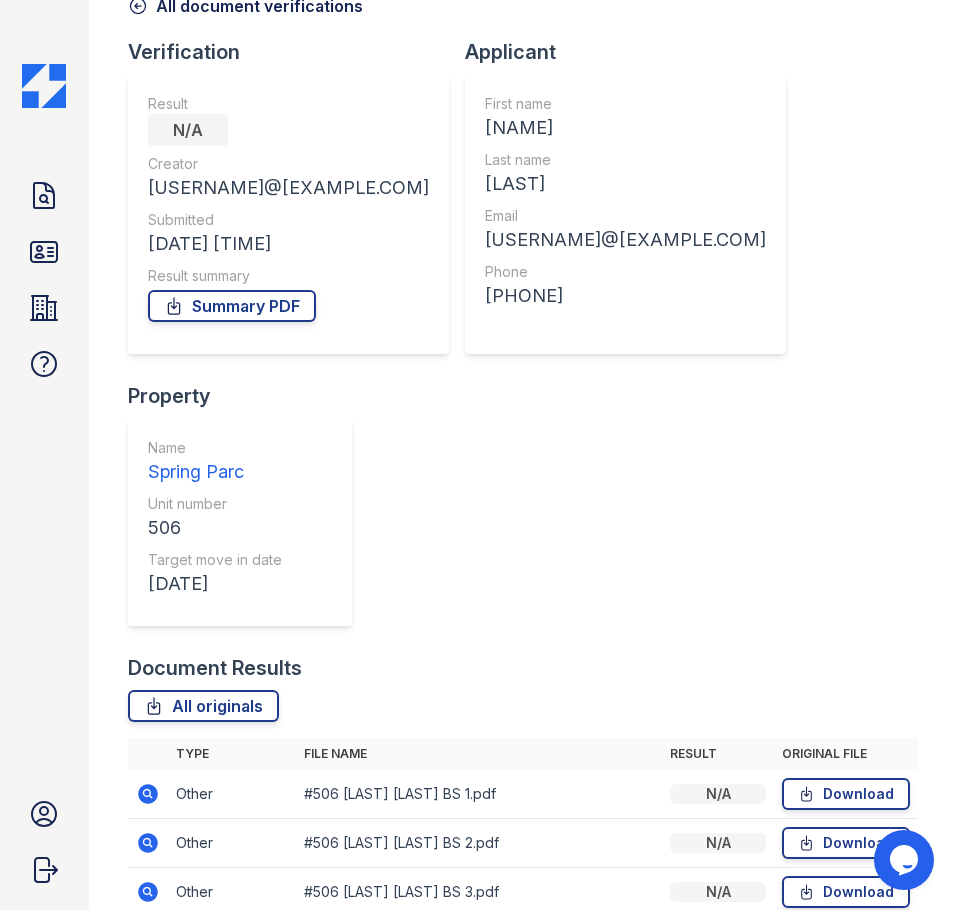 scroll, scrollTop: 0, scrollLeft: 0, axis: both 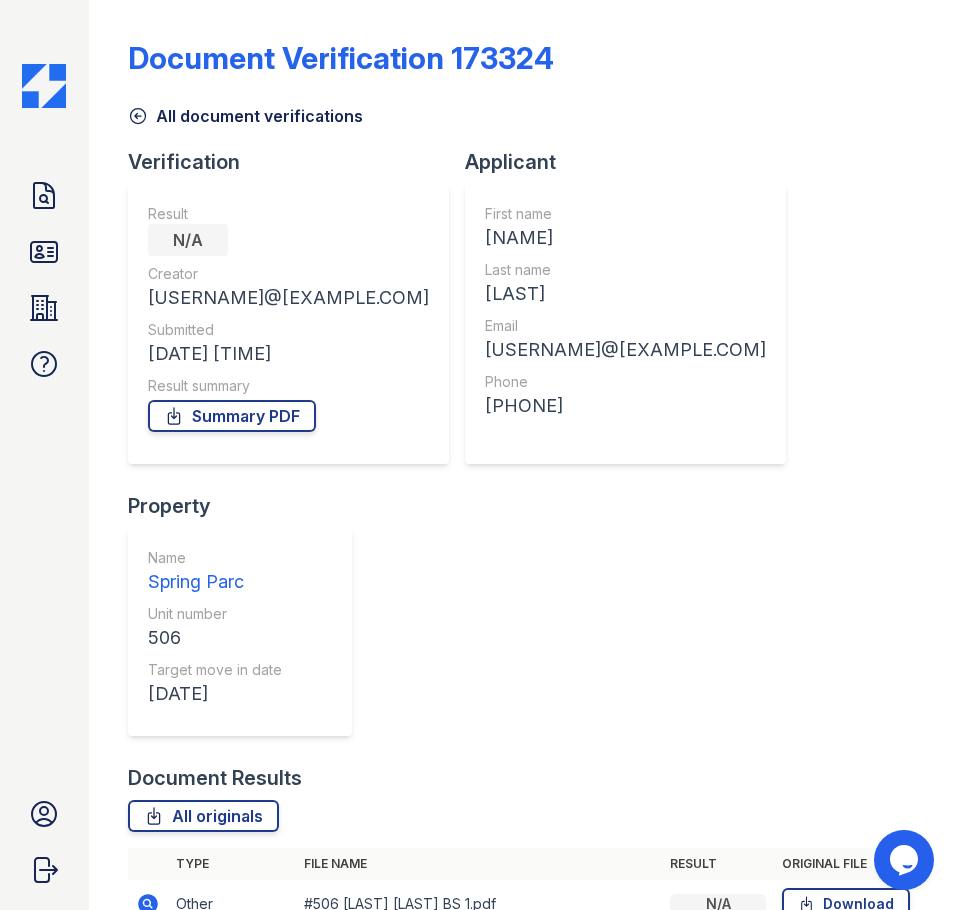 click 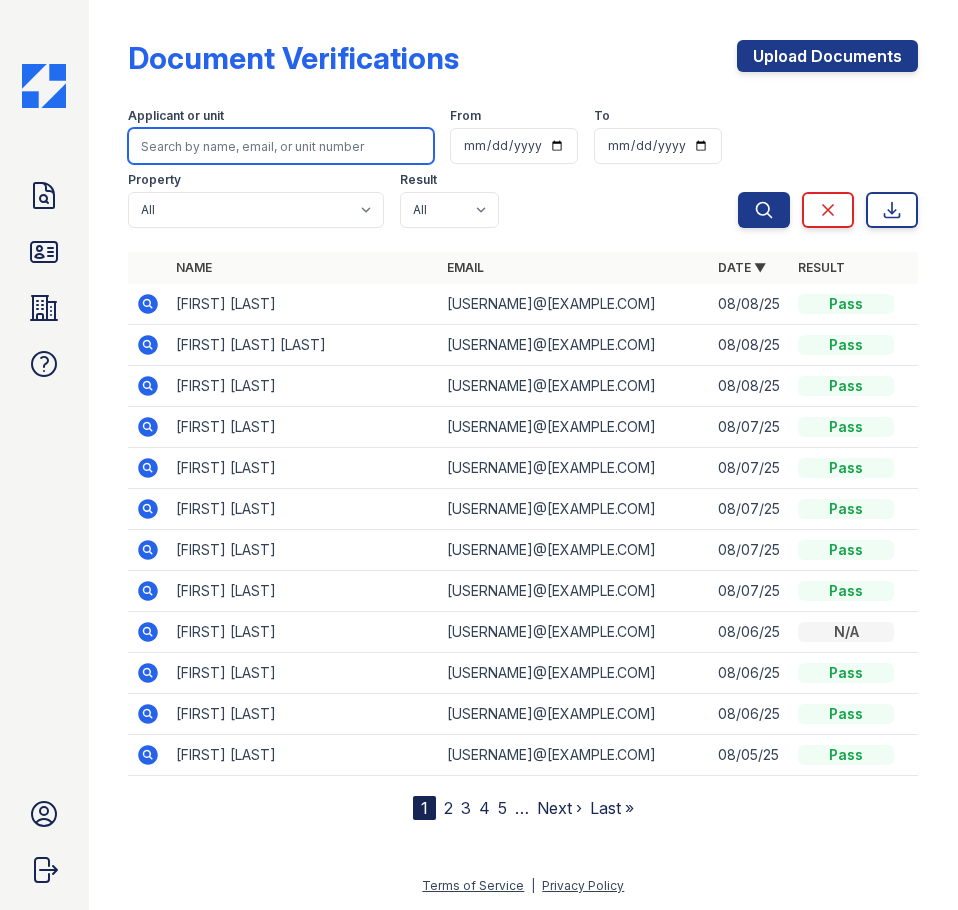 click at bounding box center [281, 146] 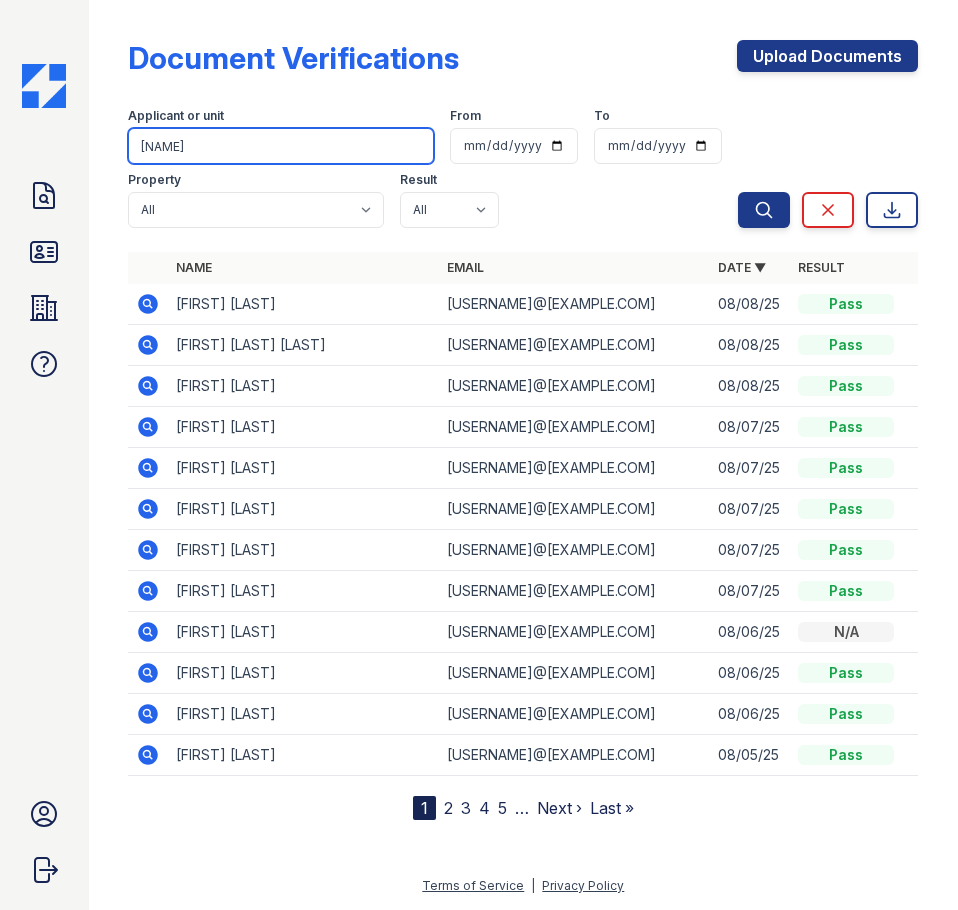 type on "LEE" 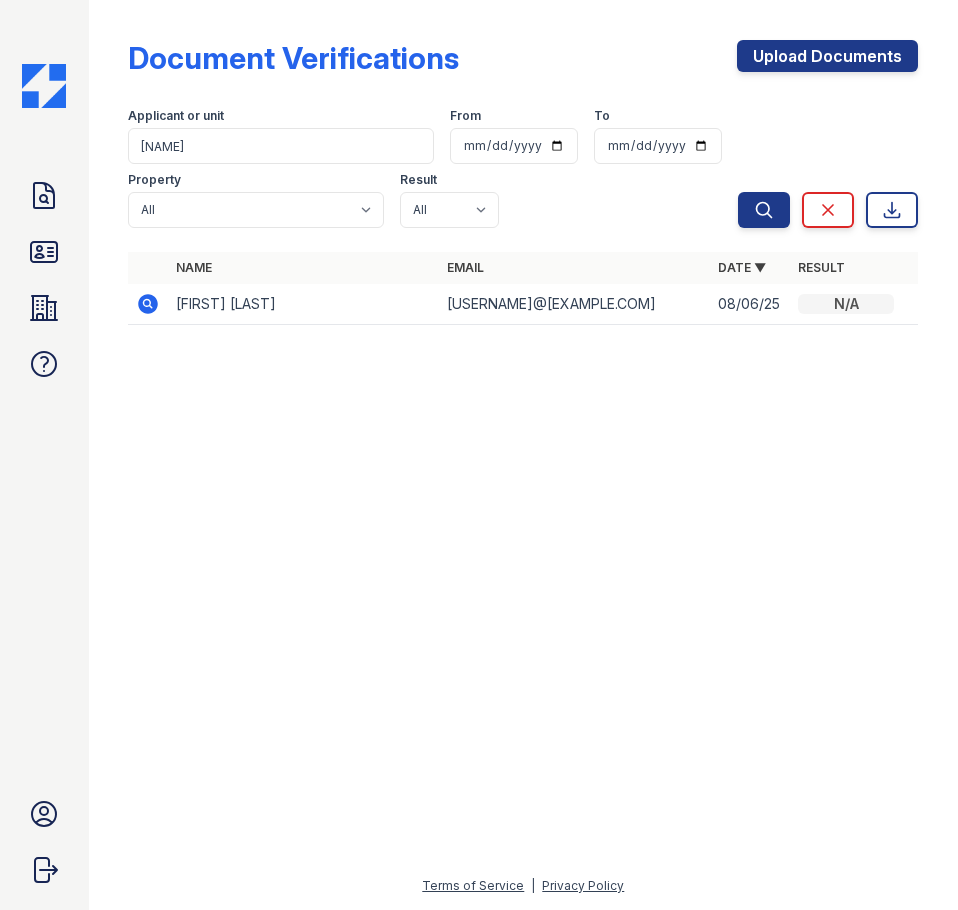 click 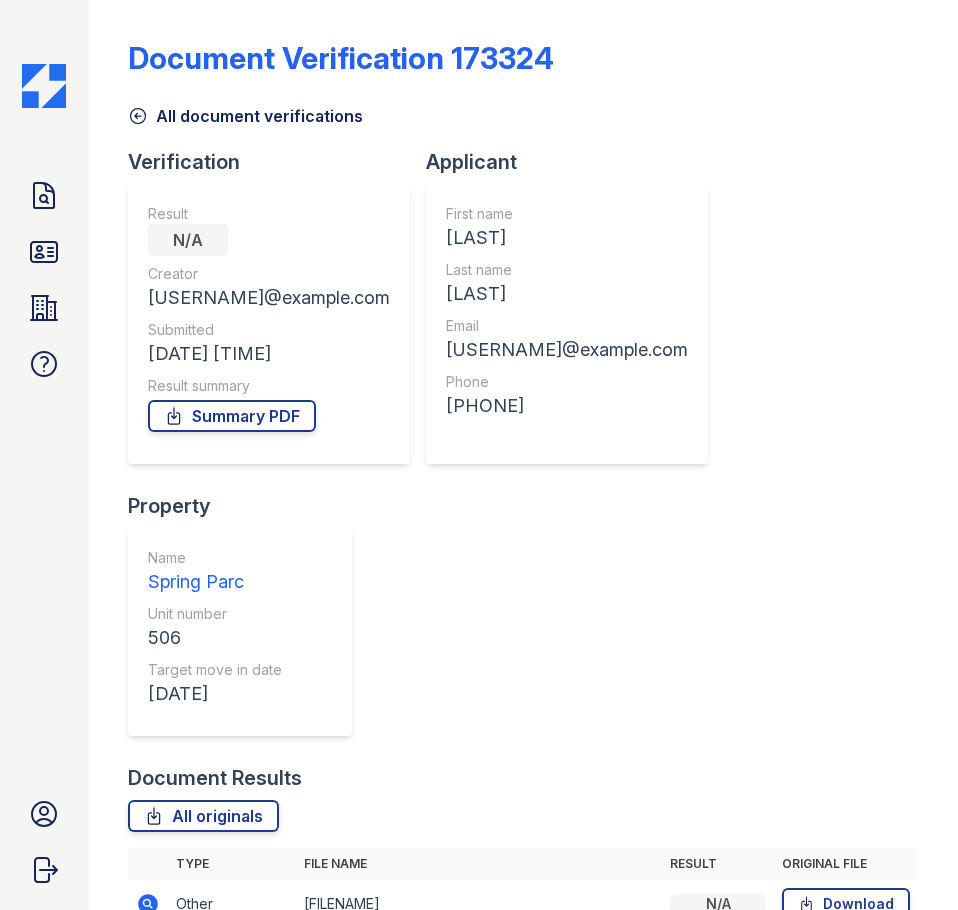 scroll, scrollTop: 0, scrollLeft: 0, axis: both 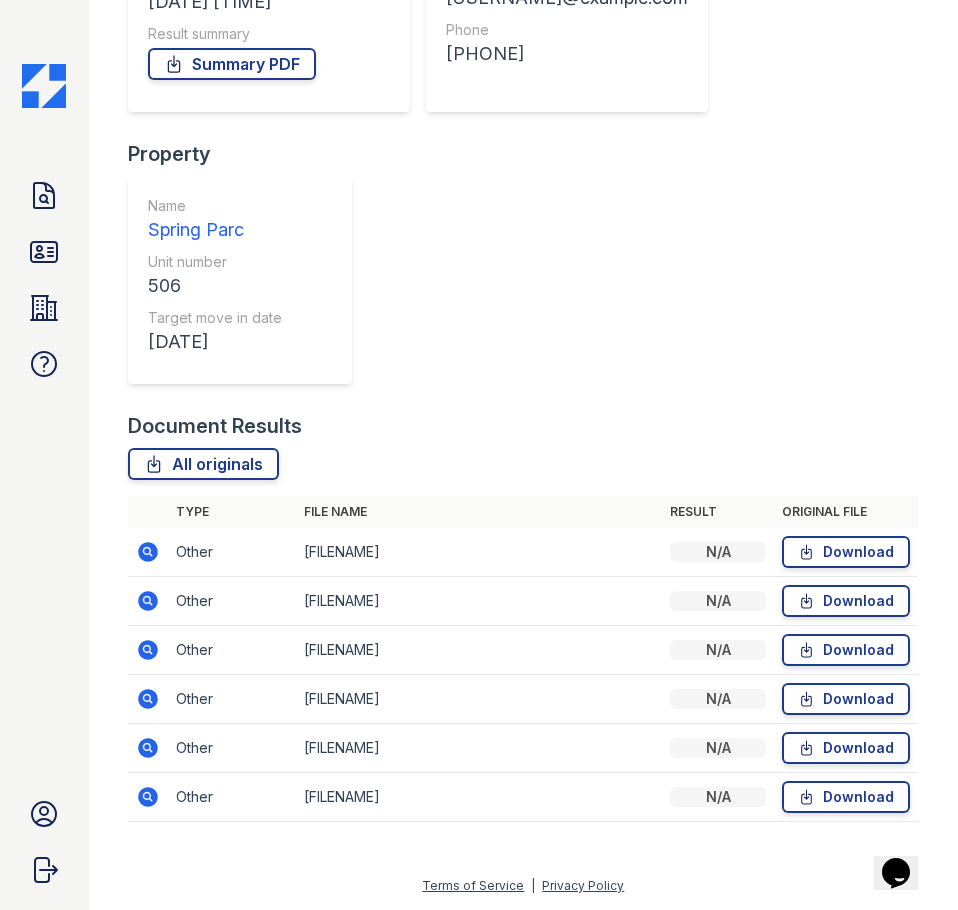 click 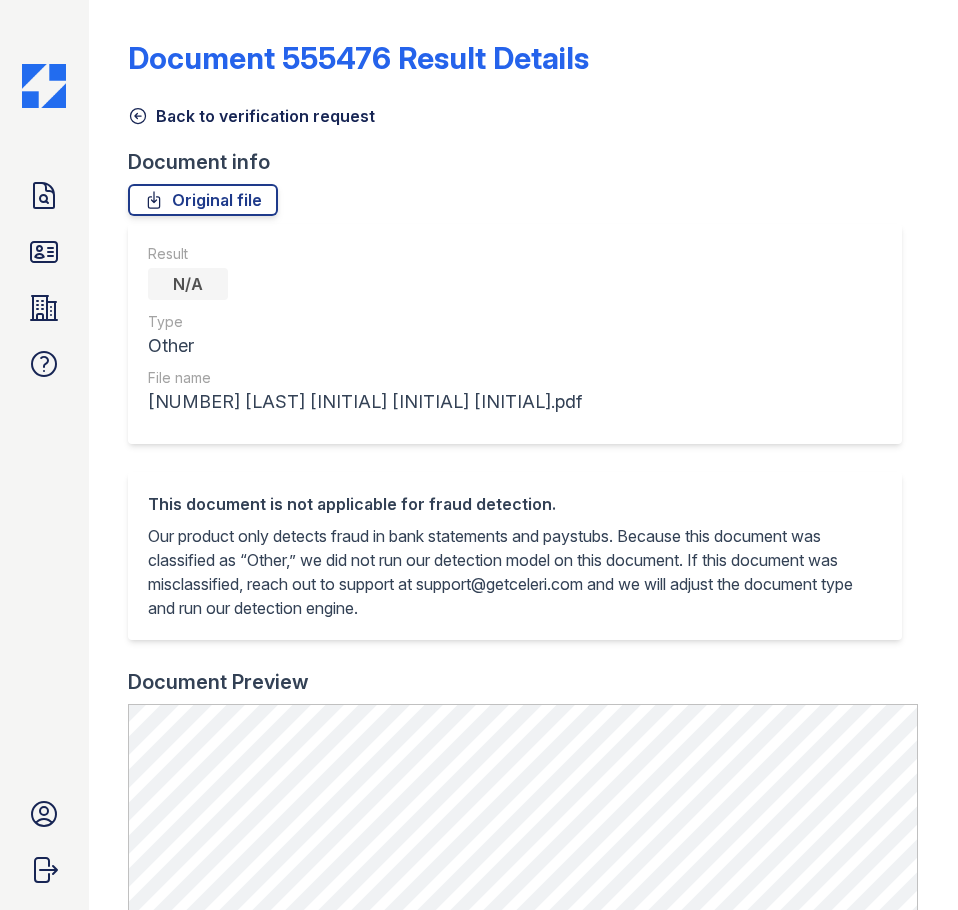 scroll, scrollTop: 0, scrollLeft: 0, axis: both 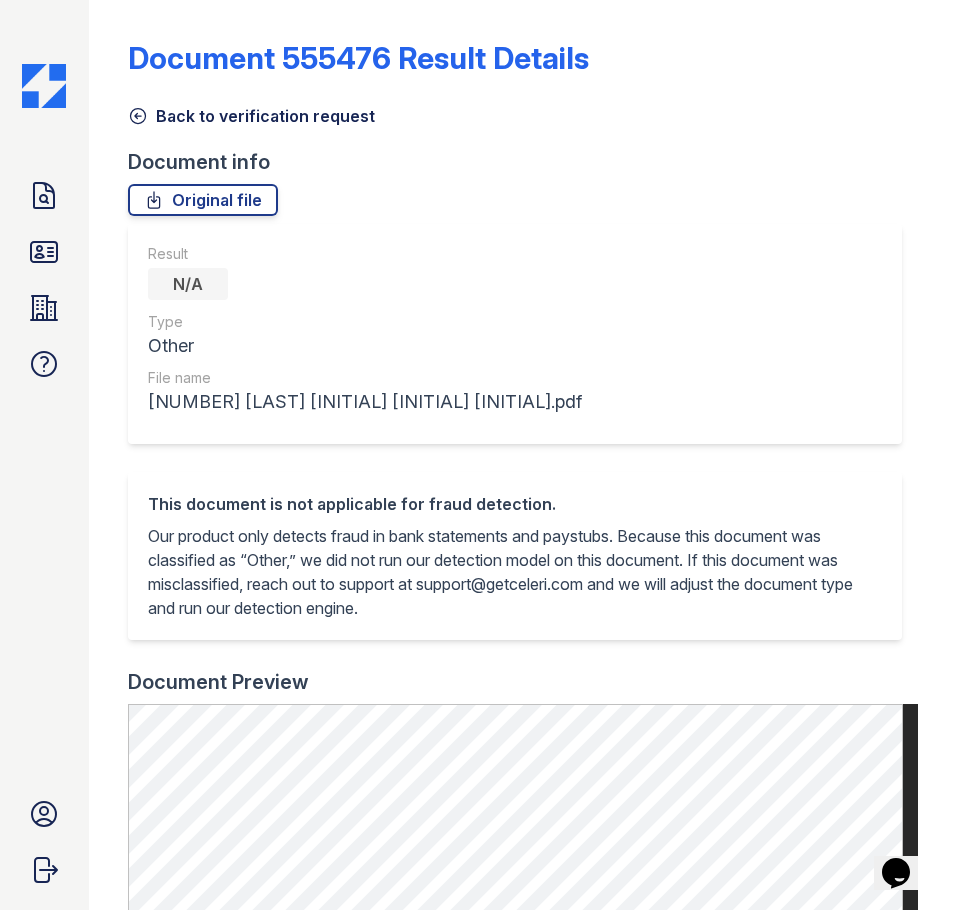 click 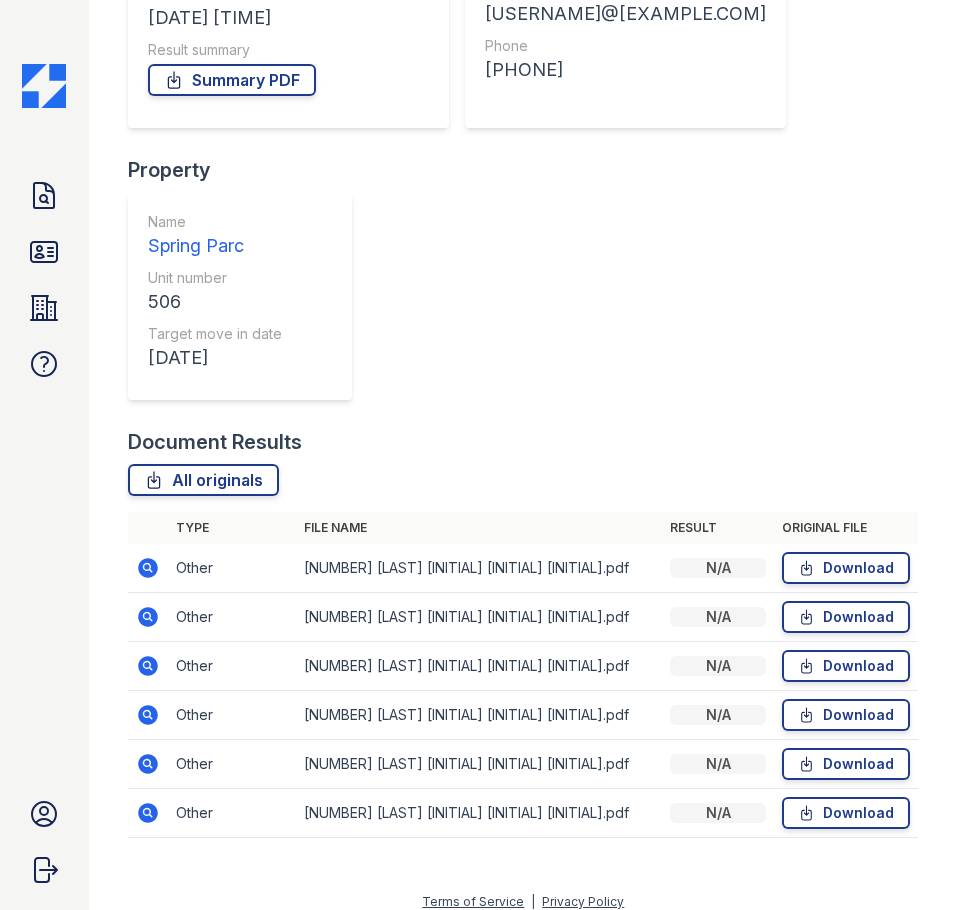 scroll, scrollTop: 352, scrollLeft: 0, axis: vertical 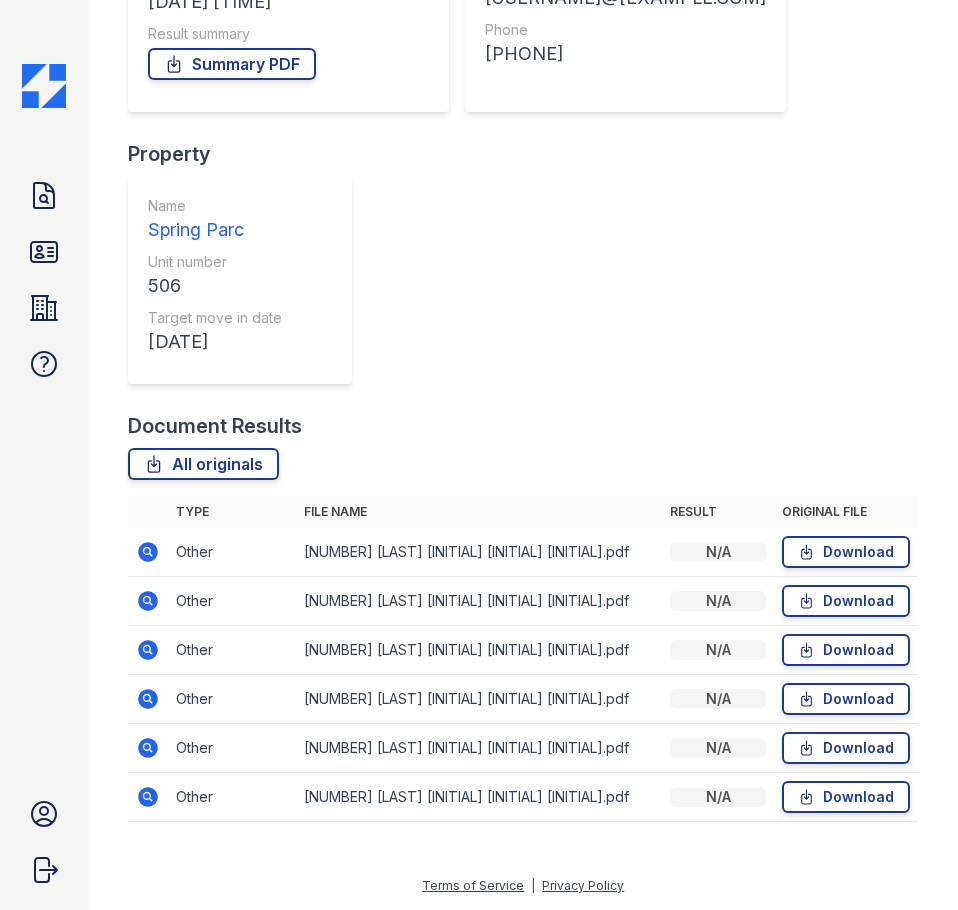 click 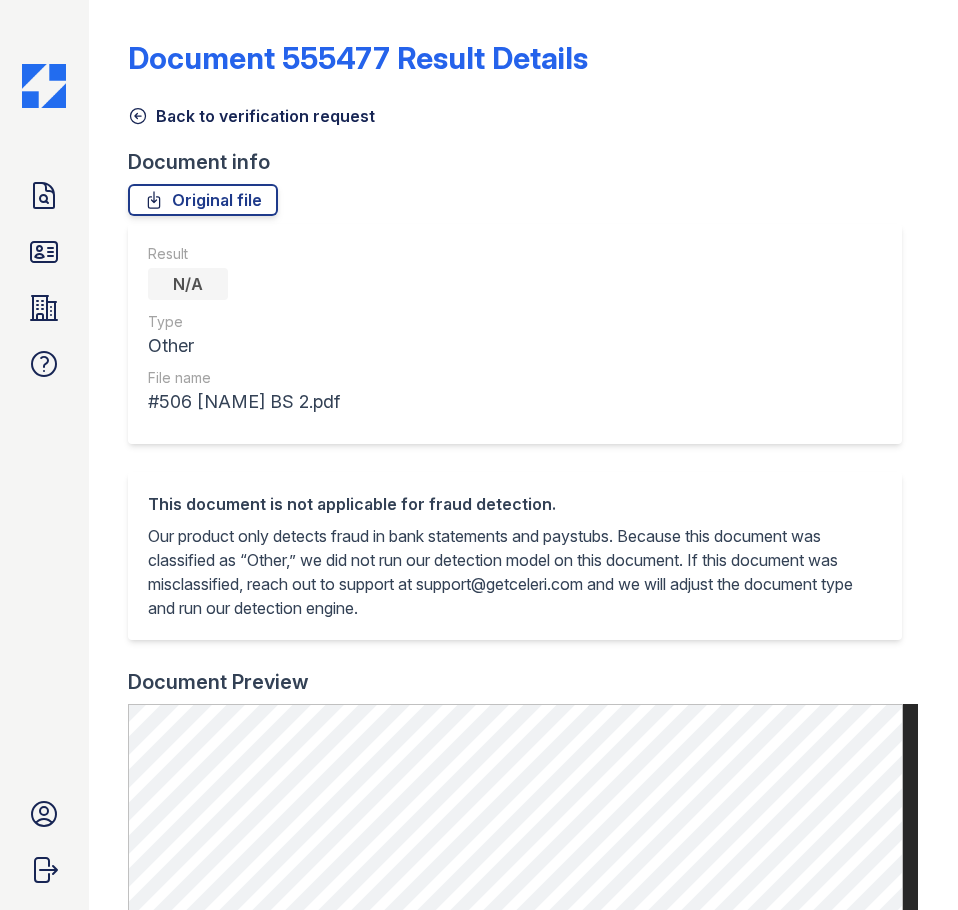 scroll, scrollTop: 0, scrollLeft: 0, axis: both 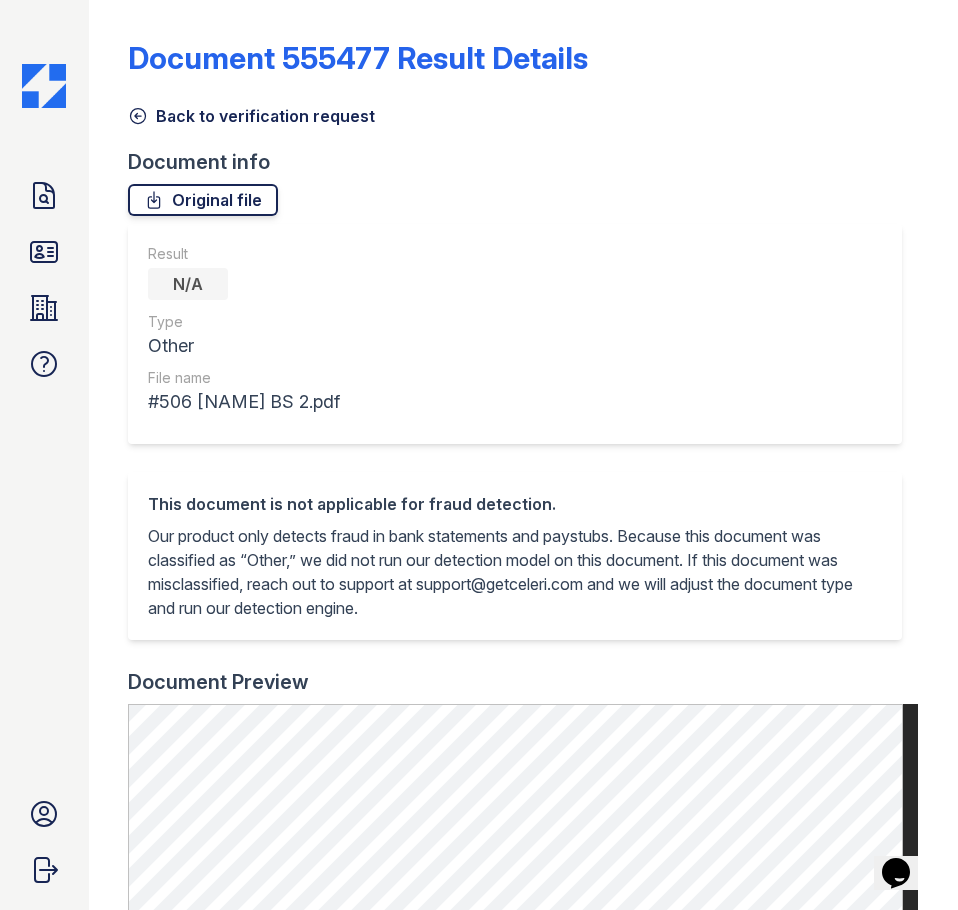click on "Original file" at bounding box center [203, 200] 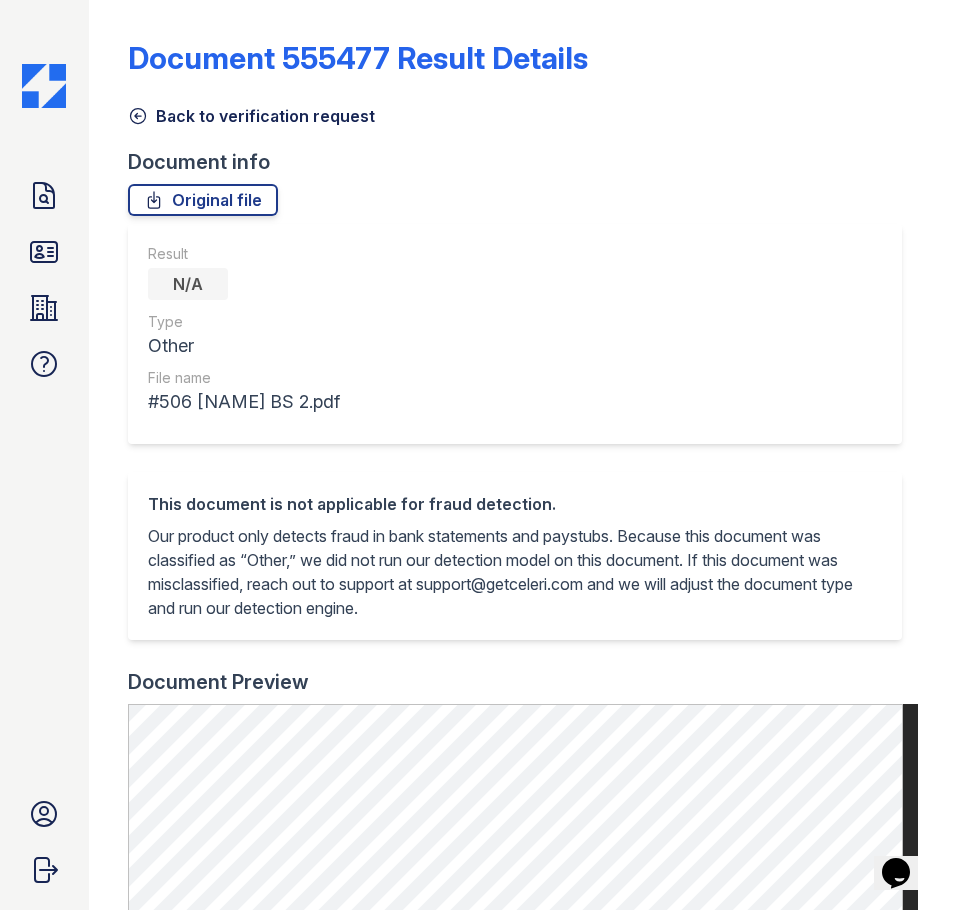 click 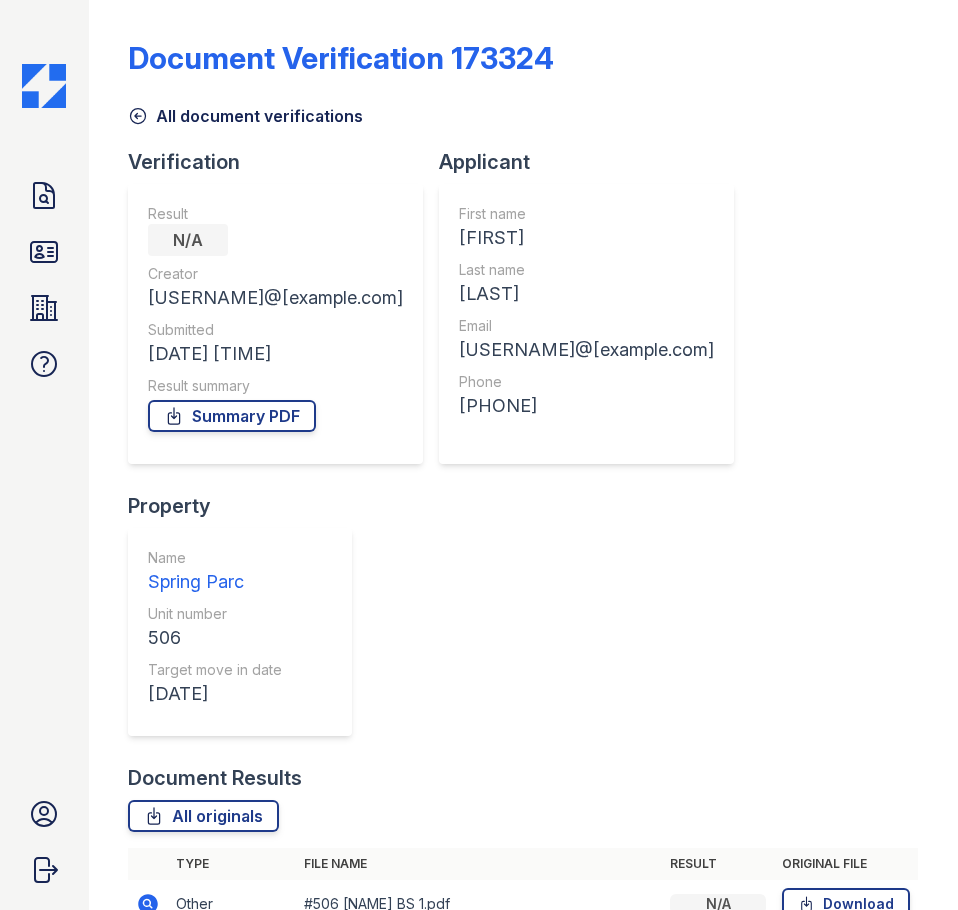 scroll, scrollTop: 352, scrollLeft: 0, axis: vertical 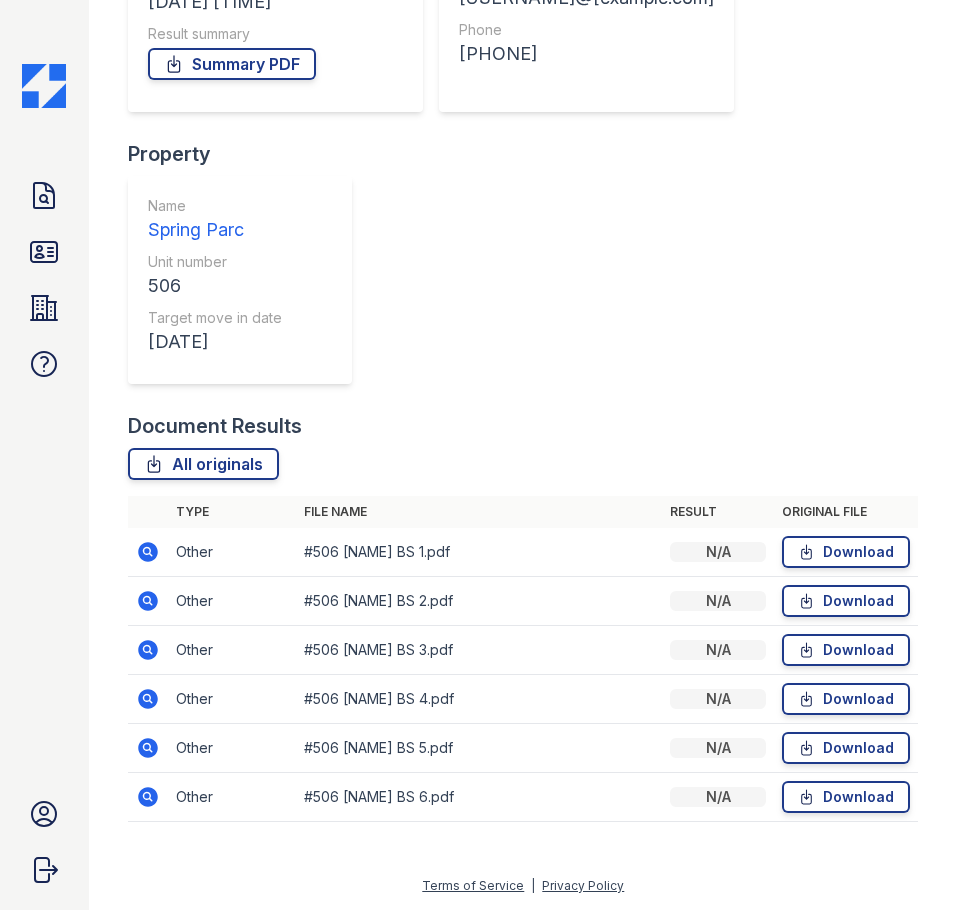 click 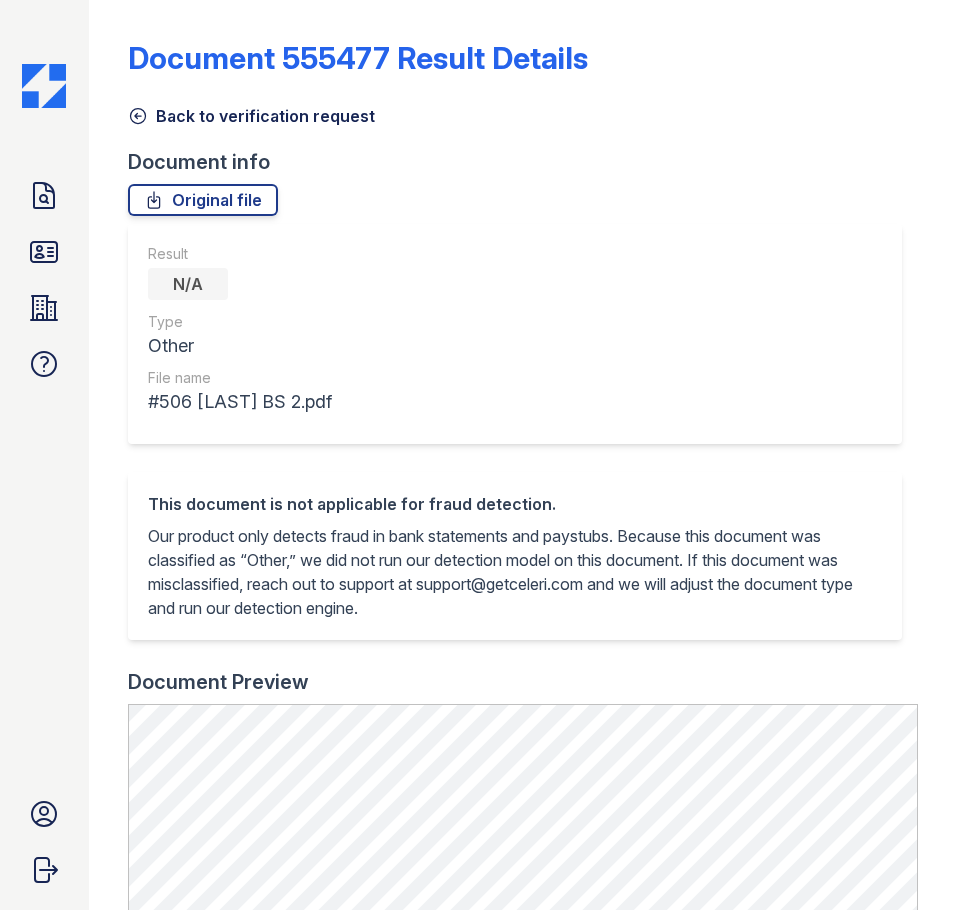 scroll, scrollTop: 0, scrollLeft: 0, axis: both 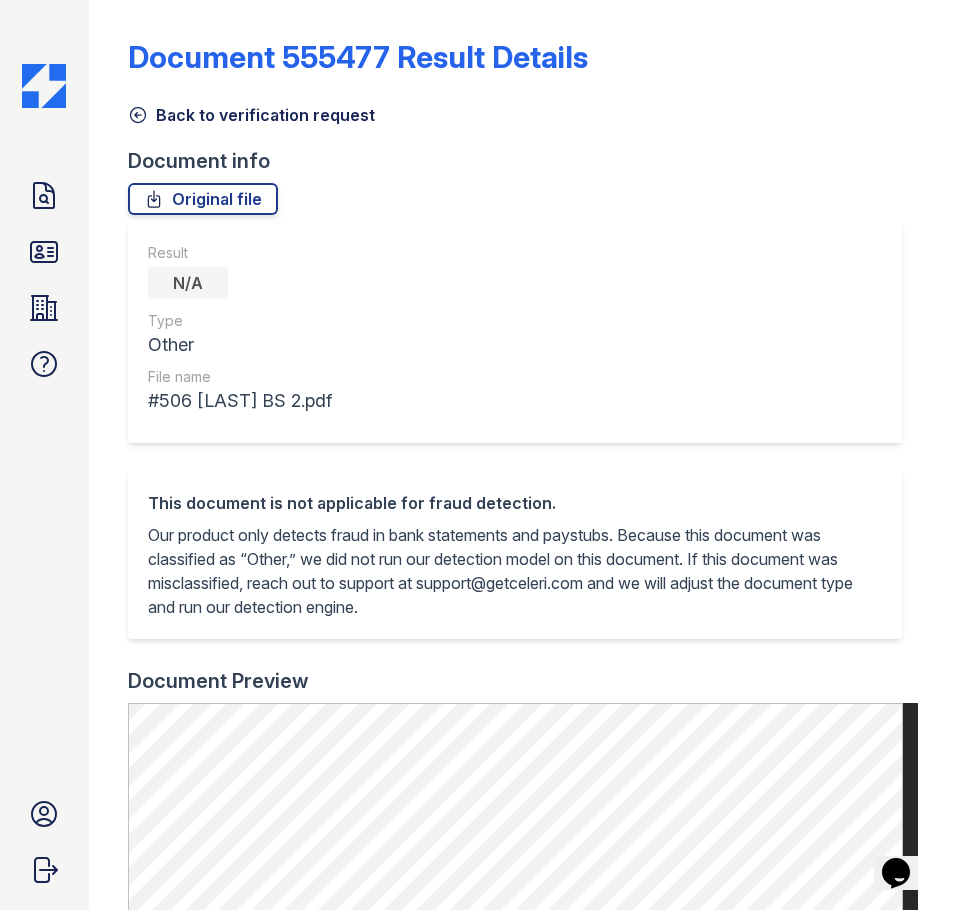 click on "Document 555477 Result Details
Back to verification request
Document info
Original file
Result
N/A
Type
Other
File name
#506 LEE PERRY BS 2.pdf
This document is not applicable for fraud detection.
Our product only detects fraud in bank statements and paystubs. Because this document was classified as “Other,” we did not run our detection model on this document. If this document was misclassified, reach out to support at support@getceleri.com and we will adjust the document type and run our detection engine.
Document Preview" at bounding box center [523, 810] 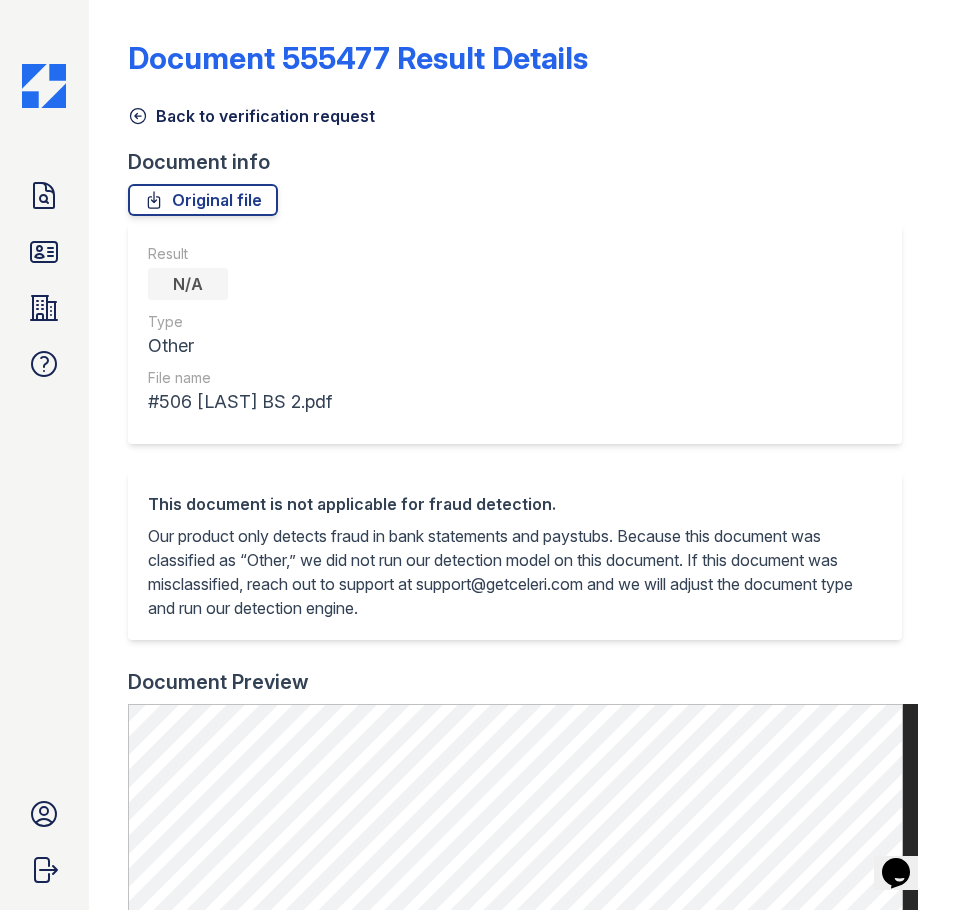 click 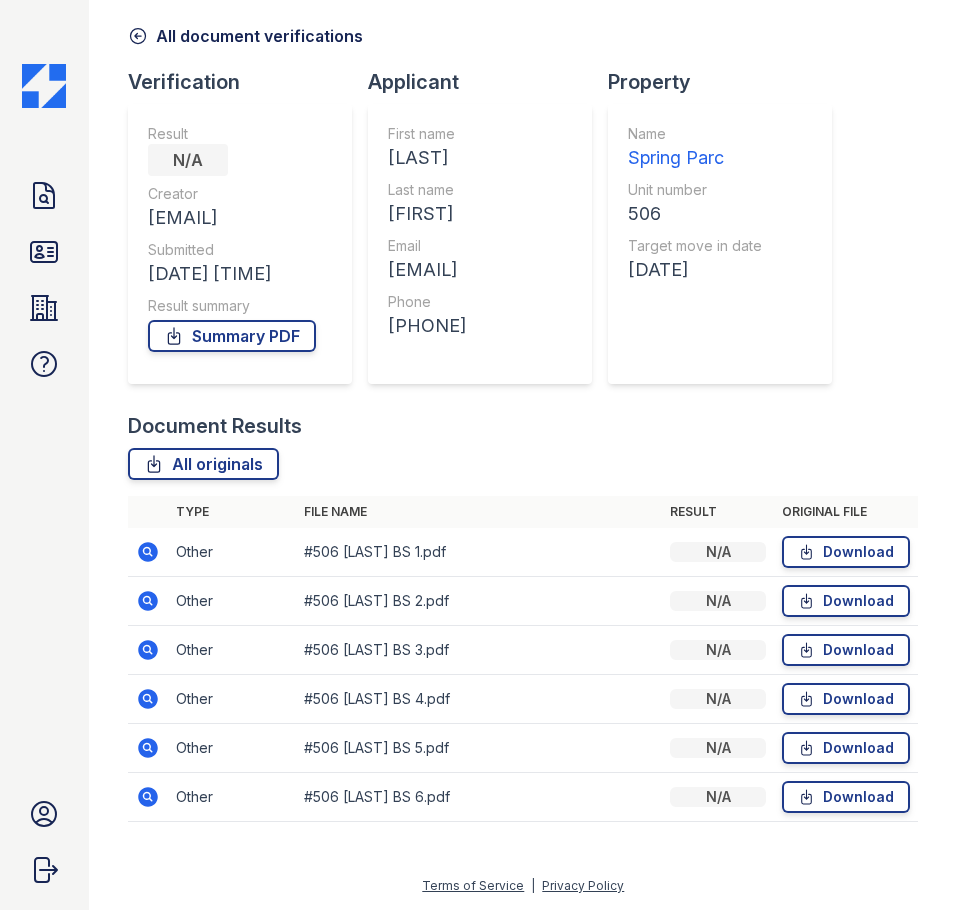 scroll, scrollTop: 352, scrollLeft: 0, axis: vertical 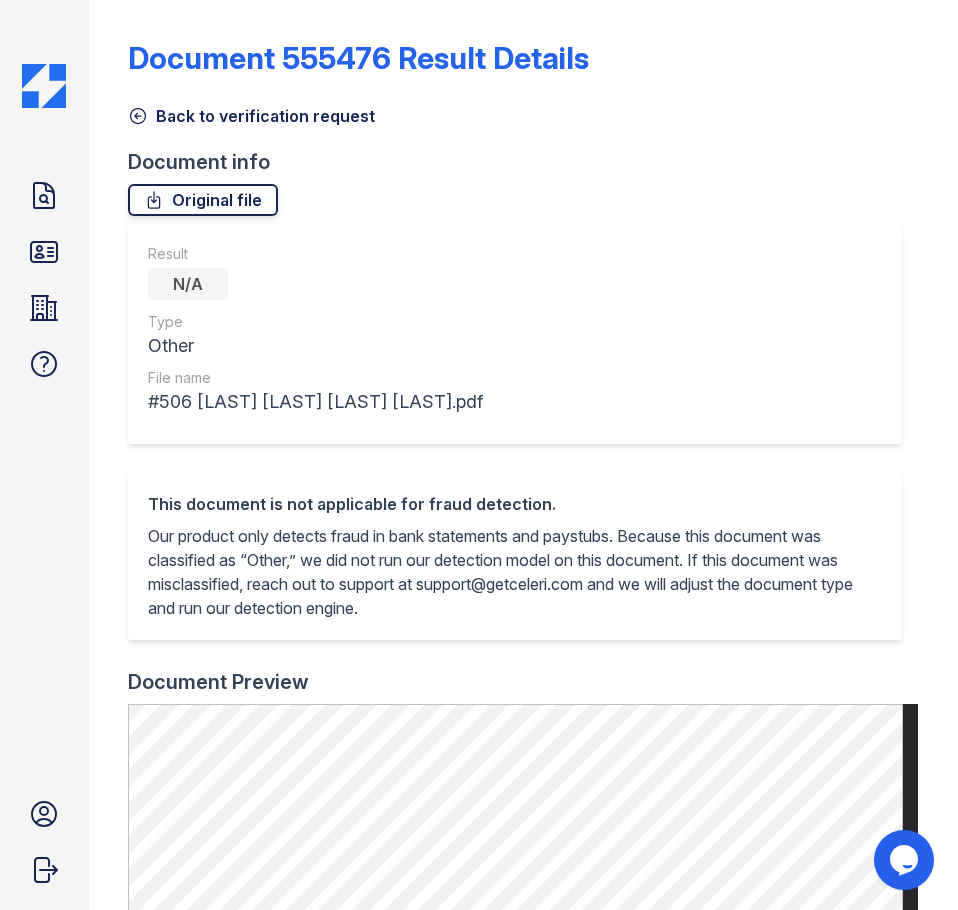click on "Original file" at bounding box center [203, 200] 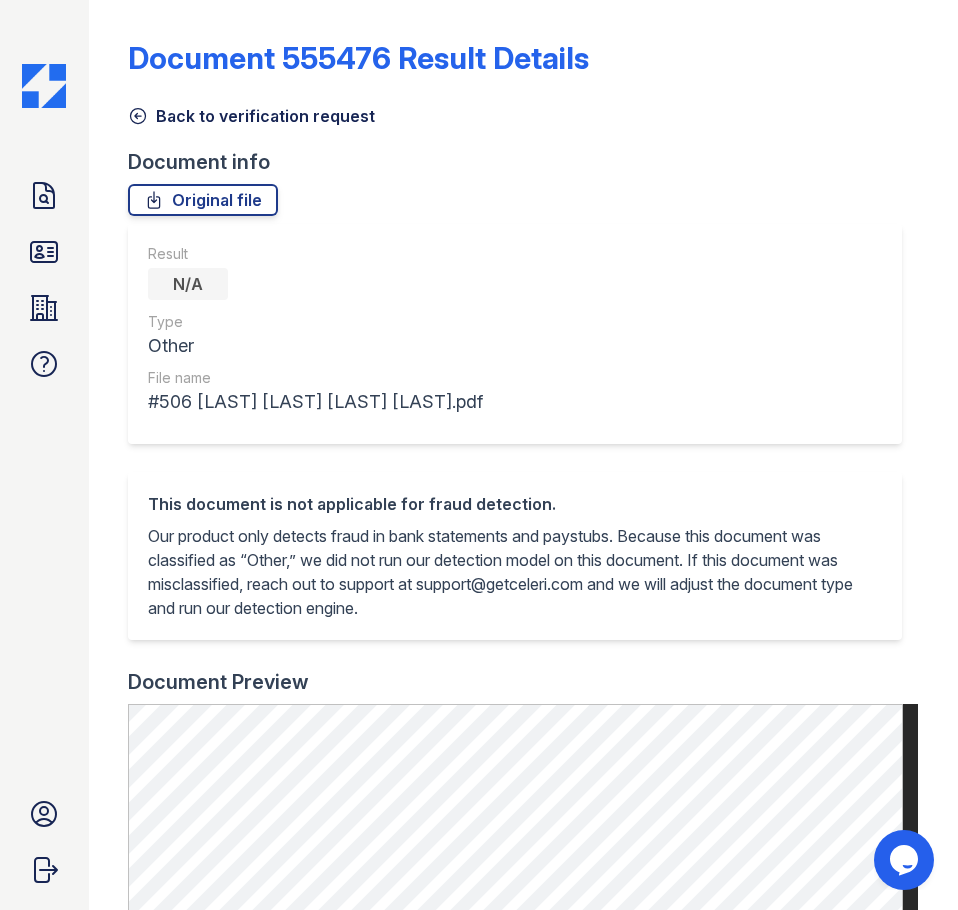 click 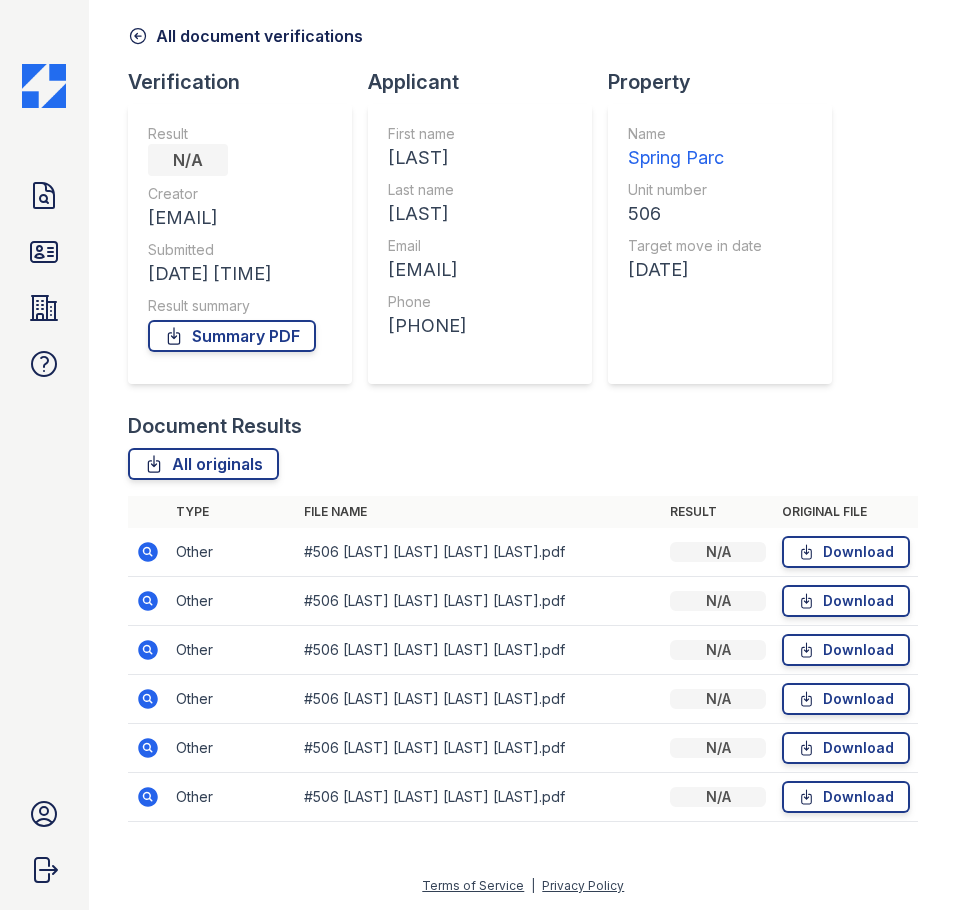 scroll, scrollTop: 352, scrollLeft: 0, axis: vertical 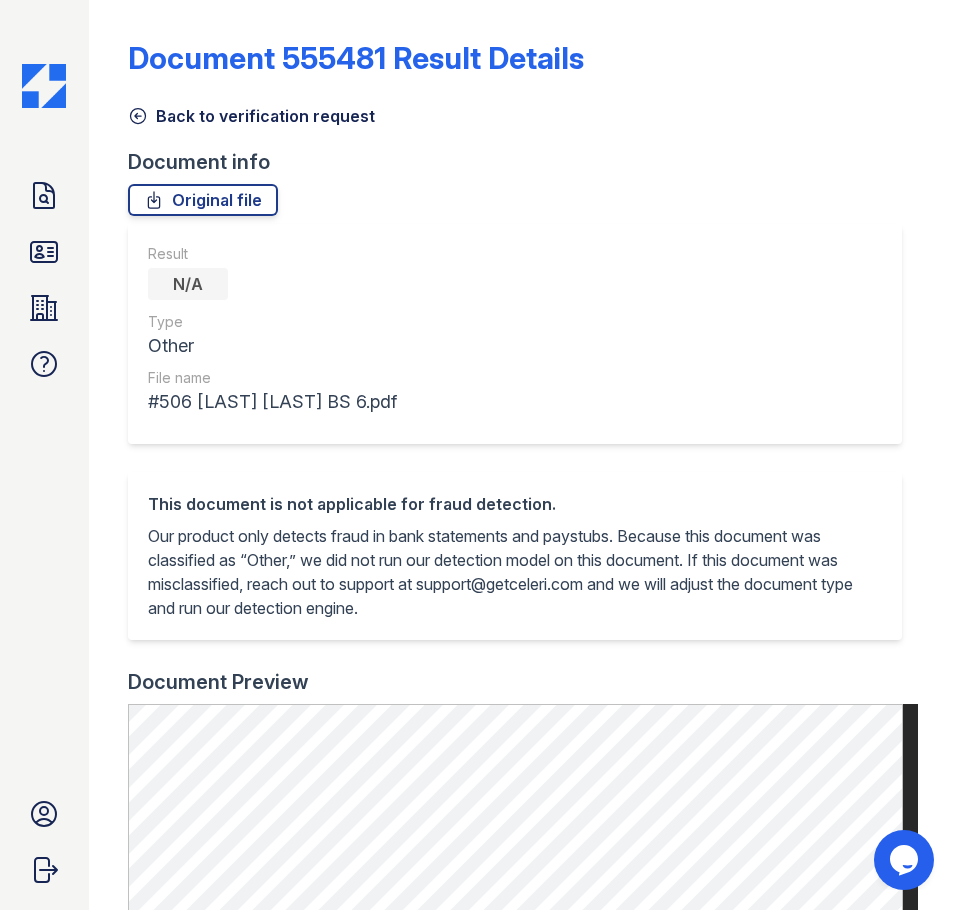 click 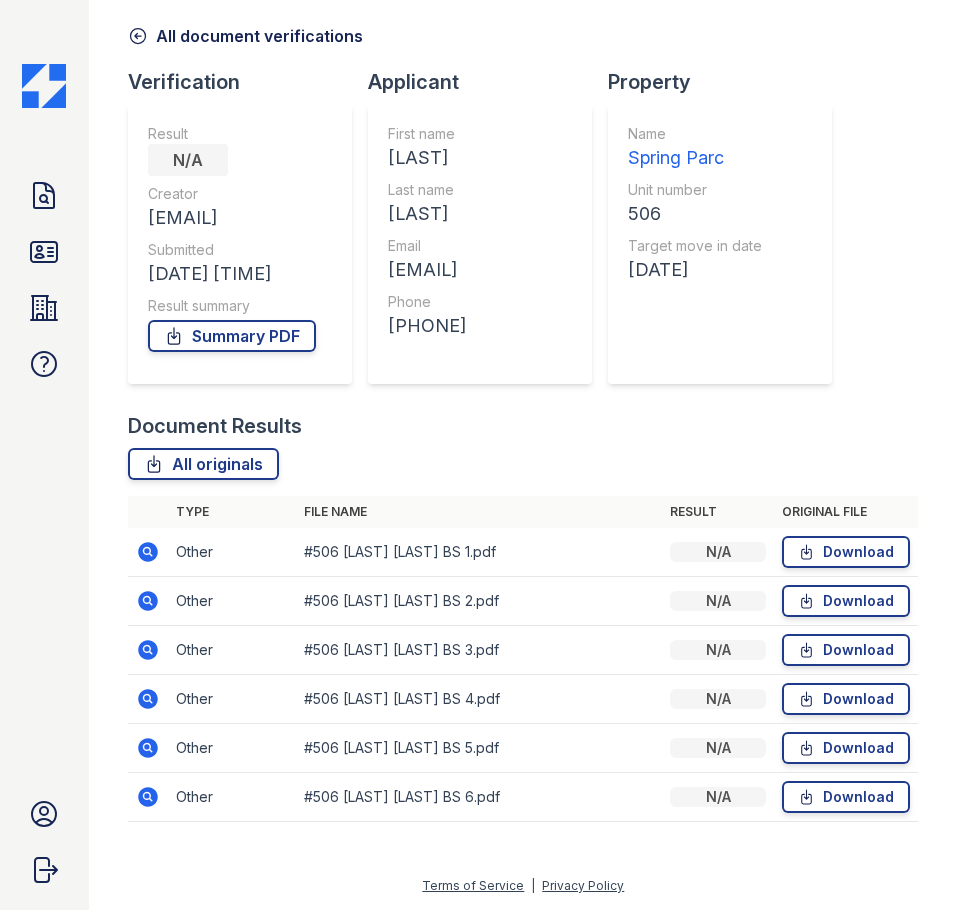 scroll, scrollTop: 300, scrollLeft: 0, axis: vertical 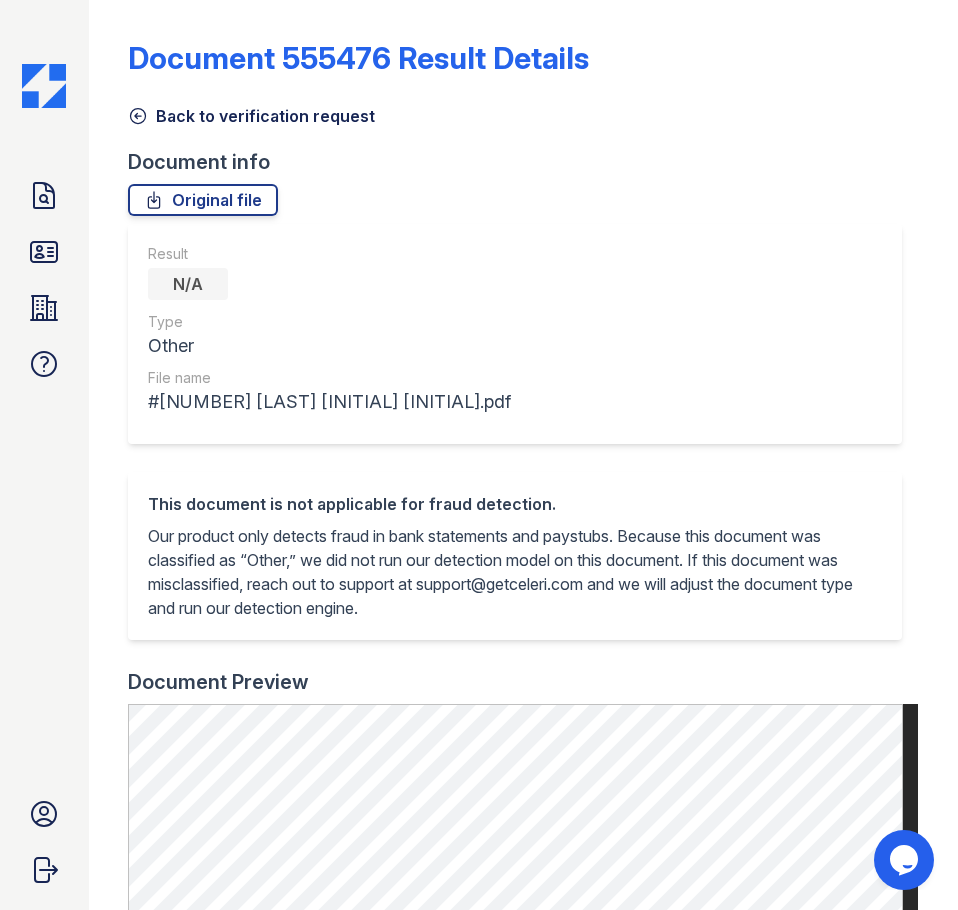 click 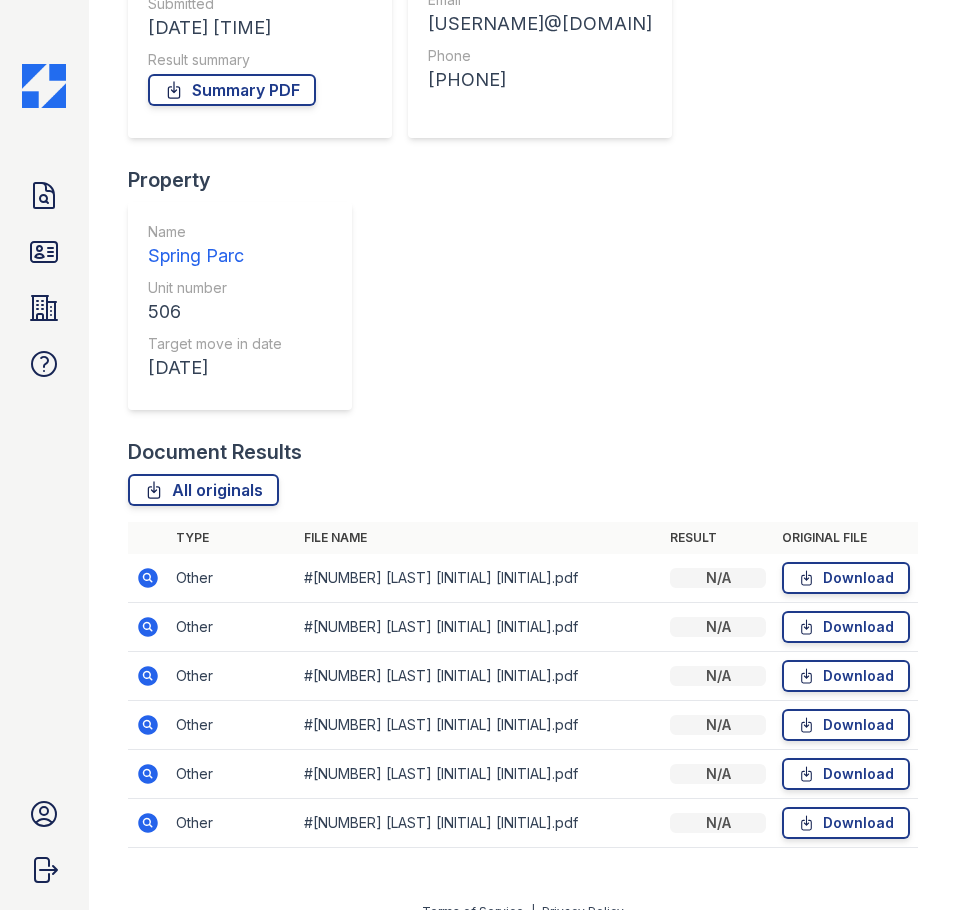 scroll, scrollTop: 352, scrollLeft: 0, axis: vertical 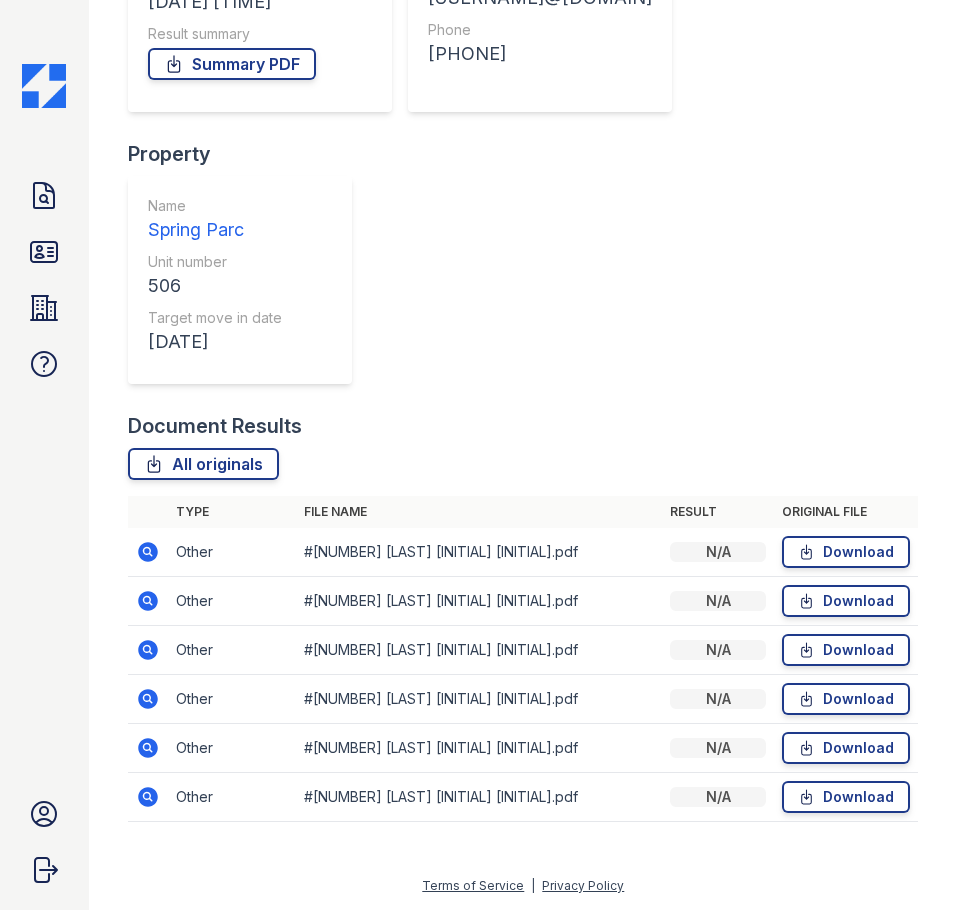 click 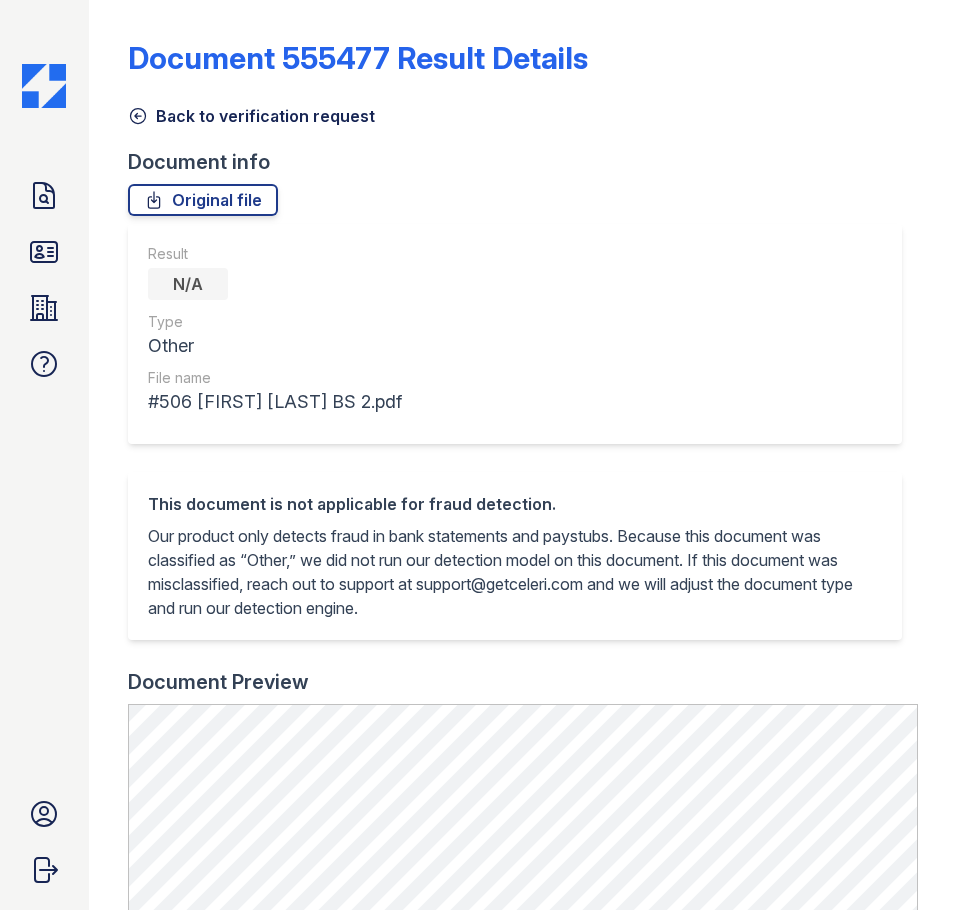 scroll, scrollTop: 0, scrollLeft: 0, axis: both 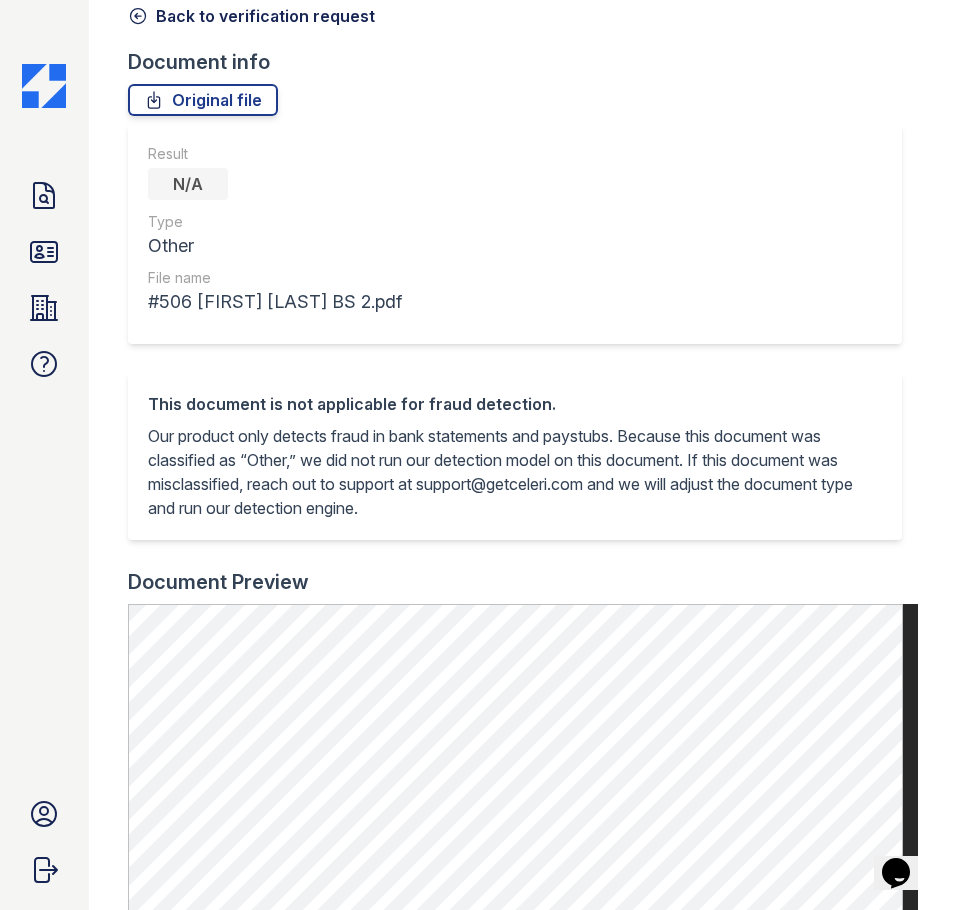 click 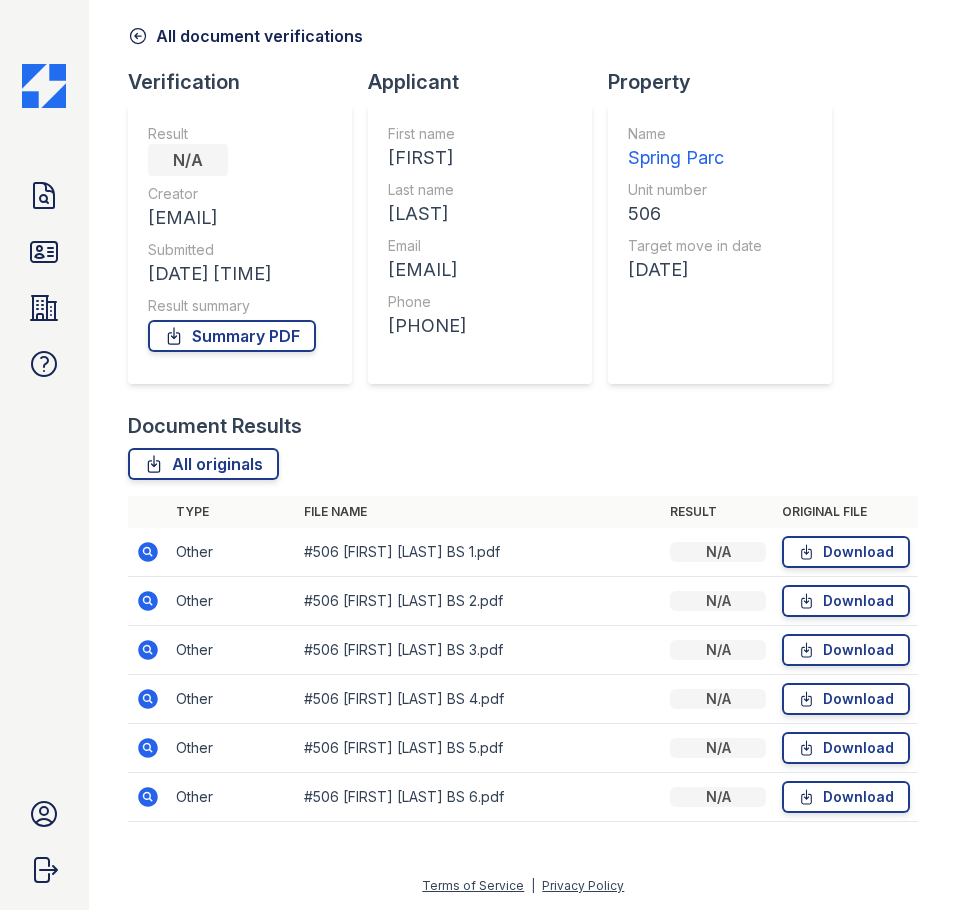 scroll, scrollTop: 352, scrollLeft: 0, axis: vertical 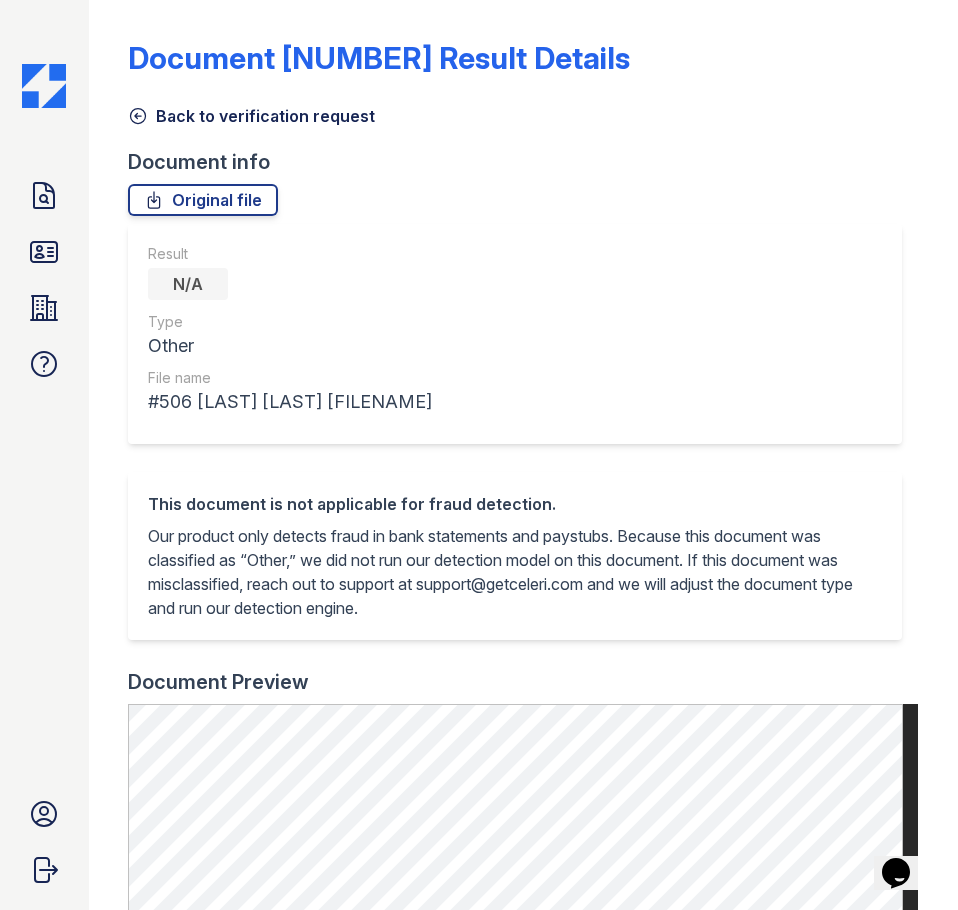 click 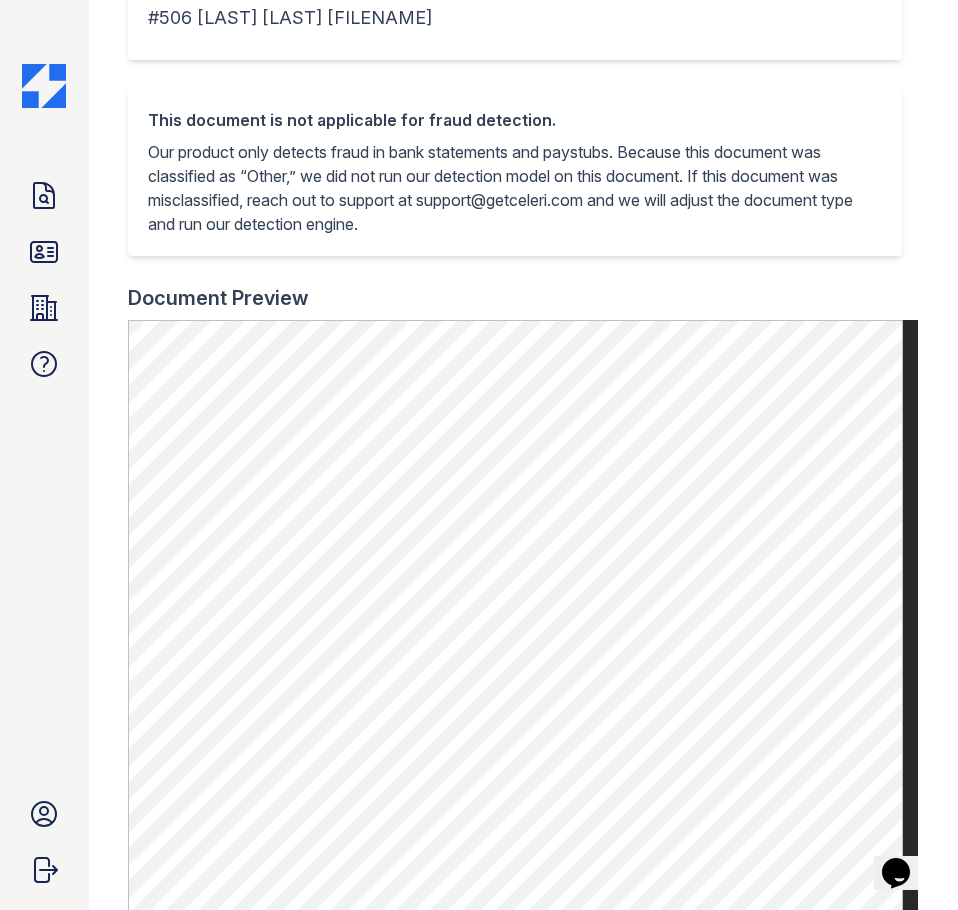 scroll, scrollTop: 0, scrollLeft: 0, axis: both 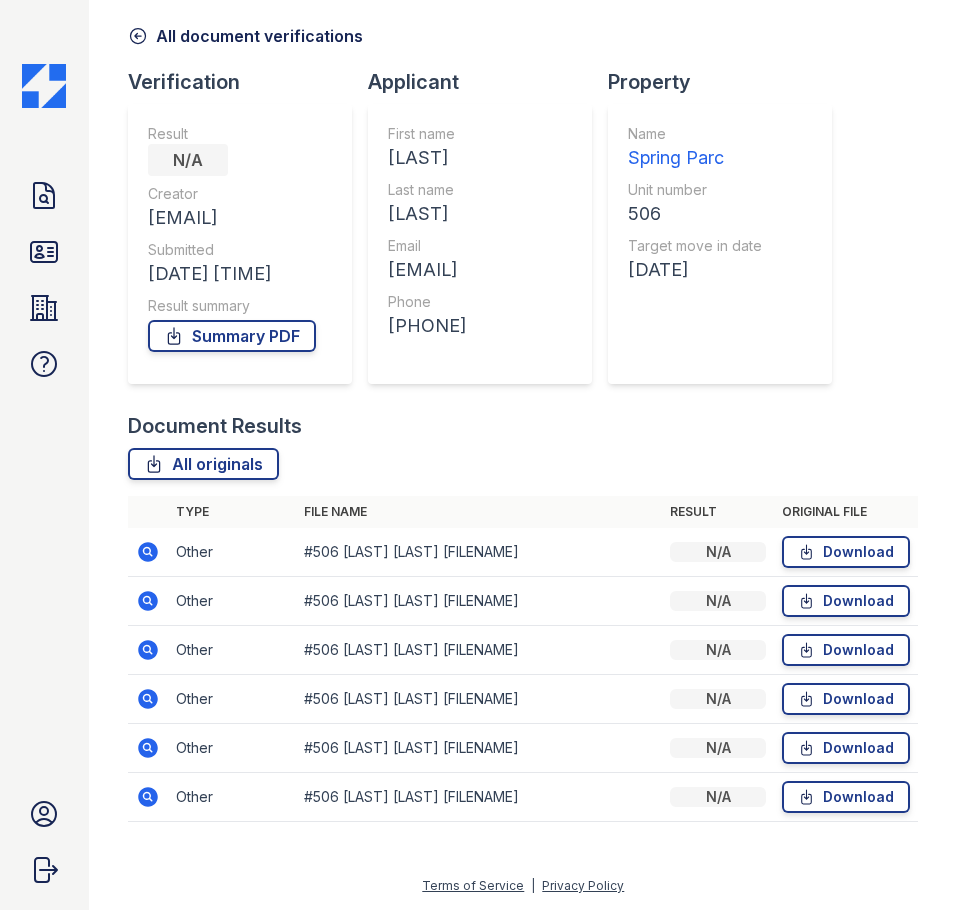 click 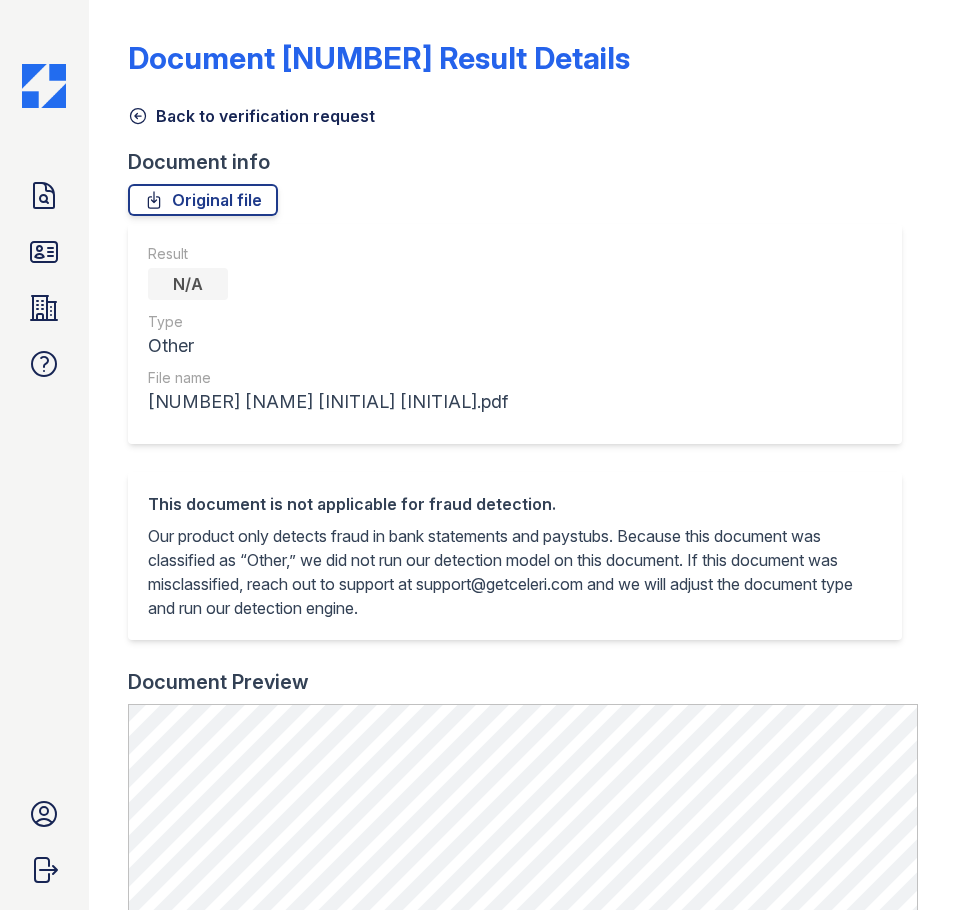 scroll, scrollTop: 0, scrollLeft: 0, axis: both 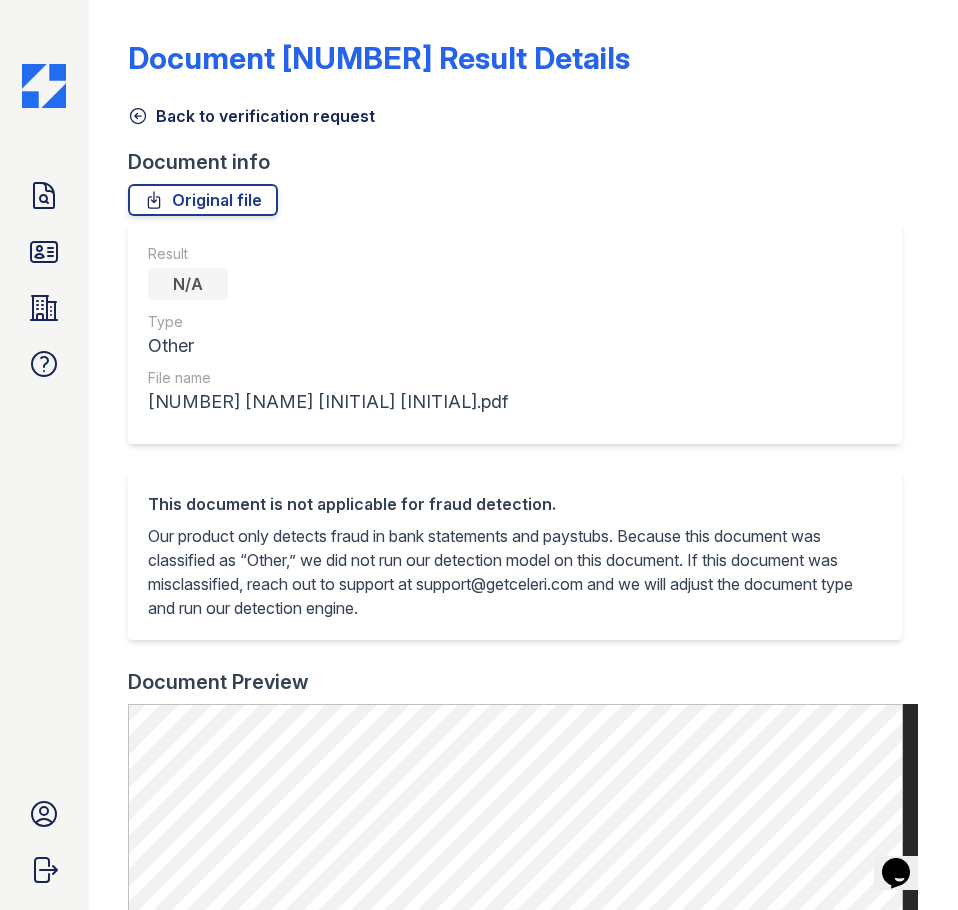 click 